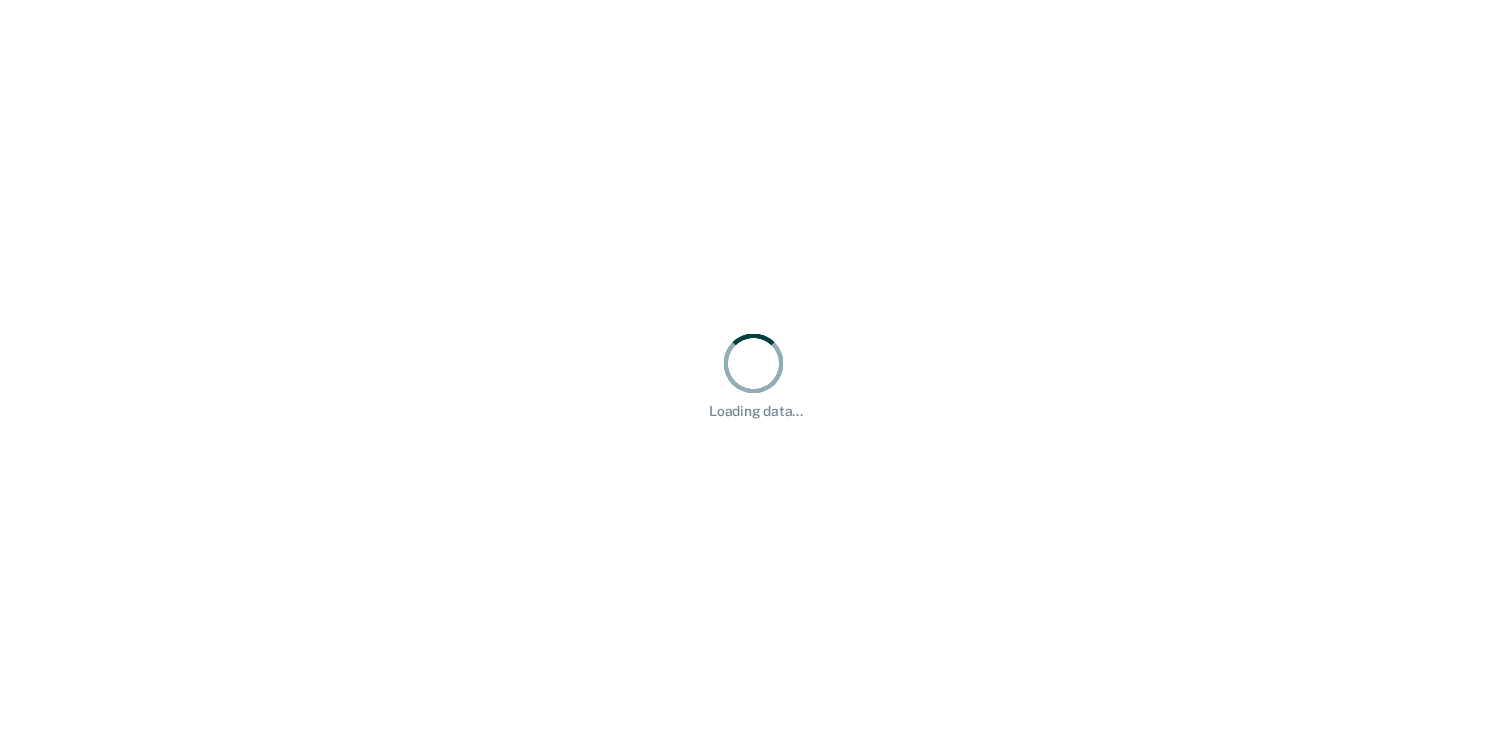 scroll, scrollTop: 0, scrollLeft: 0, axis: both 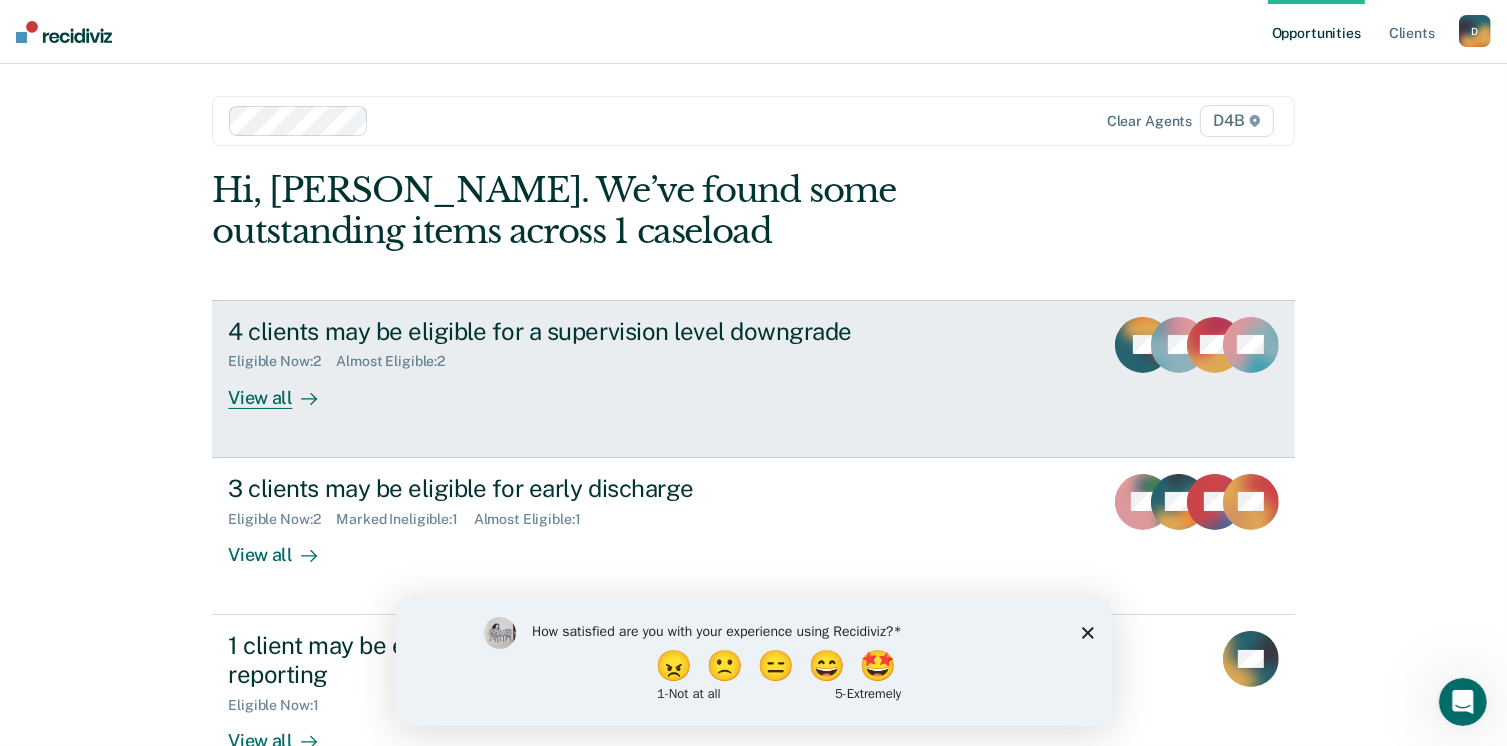 click on "View all" at bounding box center [284, 389] 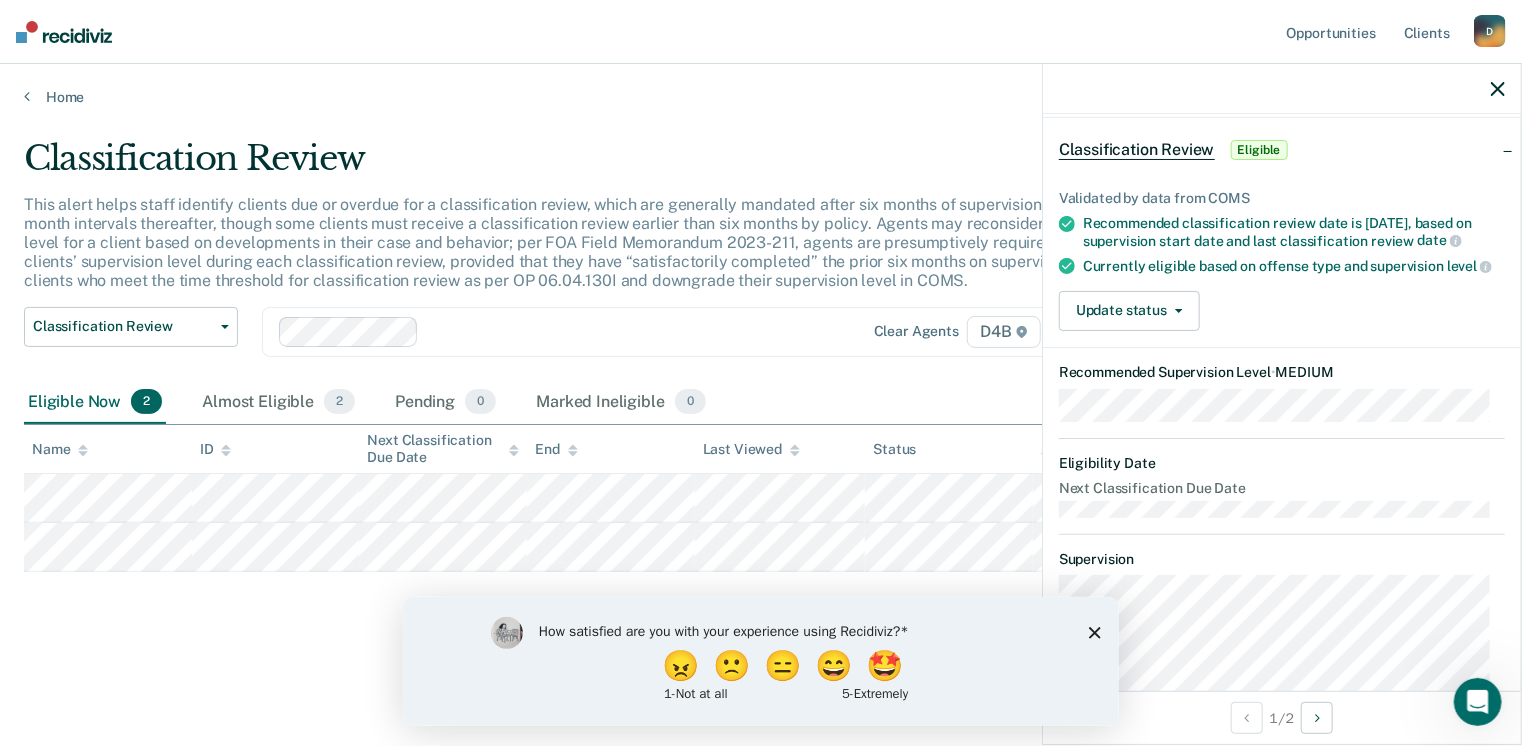 scroll, scrollTop: 46, scrollLeft: 0, axis: vertical 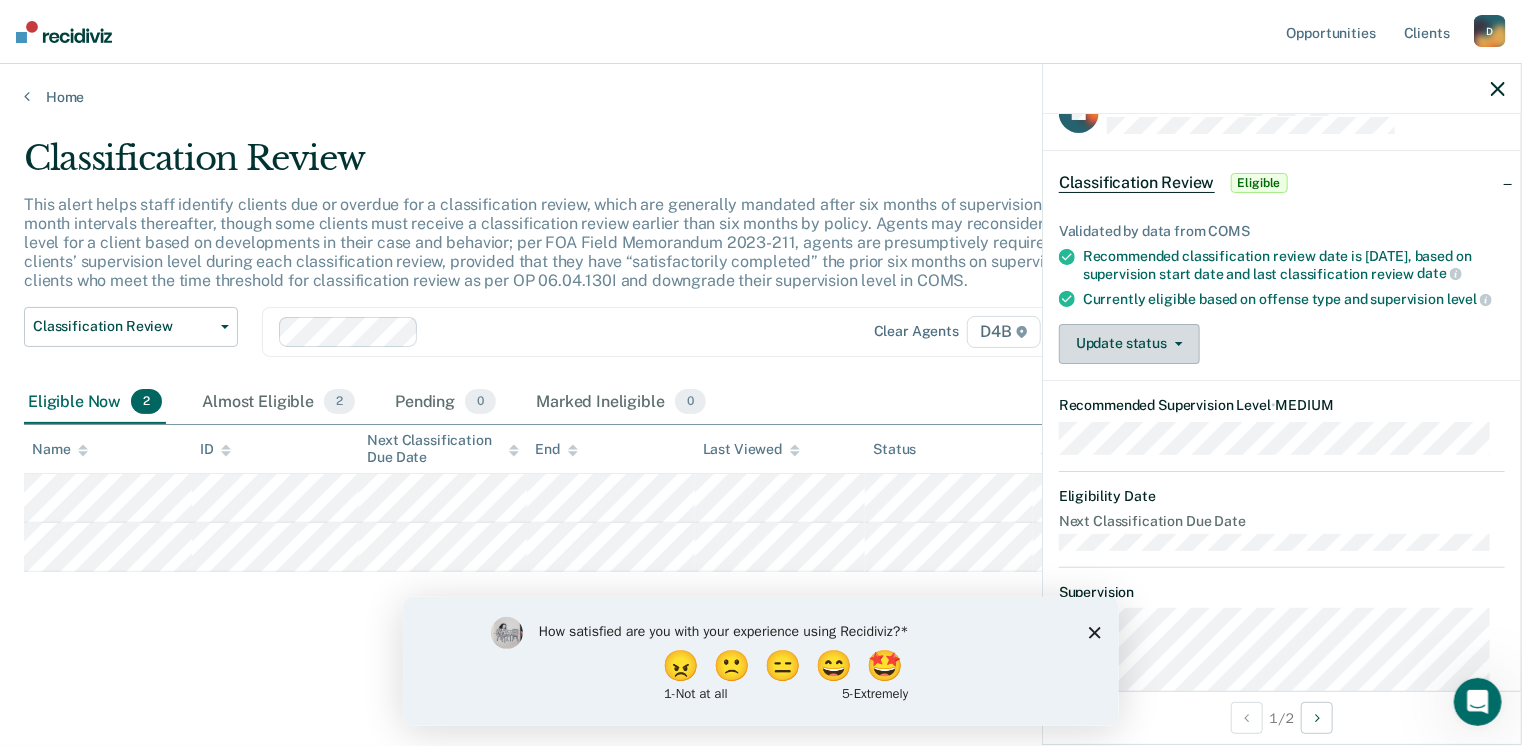 click on "Update status" at bounding box center (1129, 344) 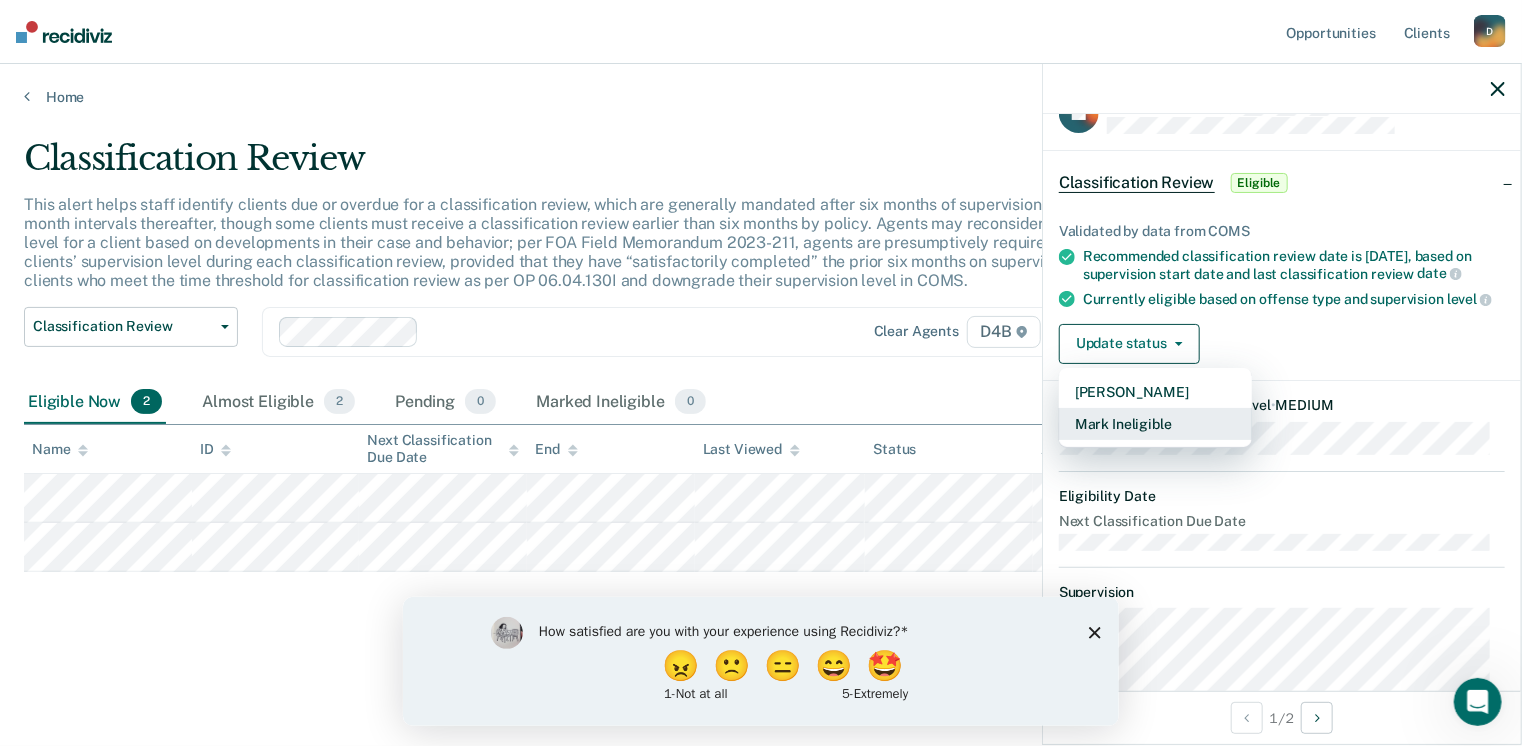 click on "Mark Ineligible" at bounding box center (1155, 424) 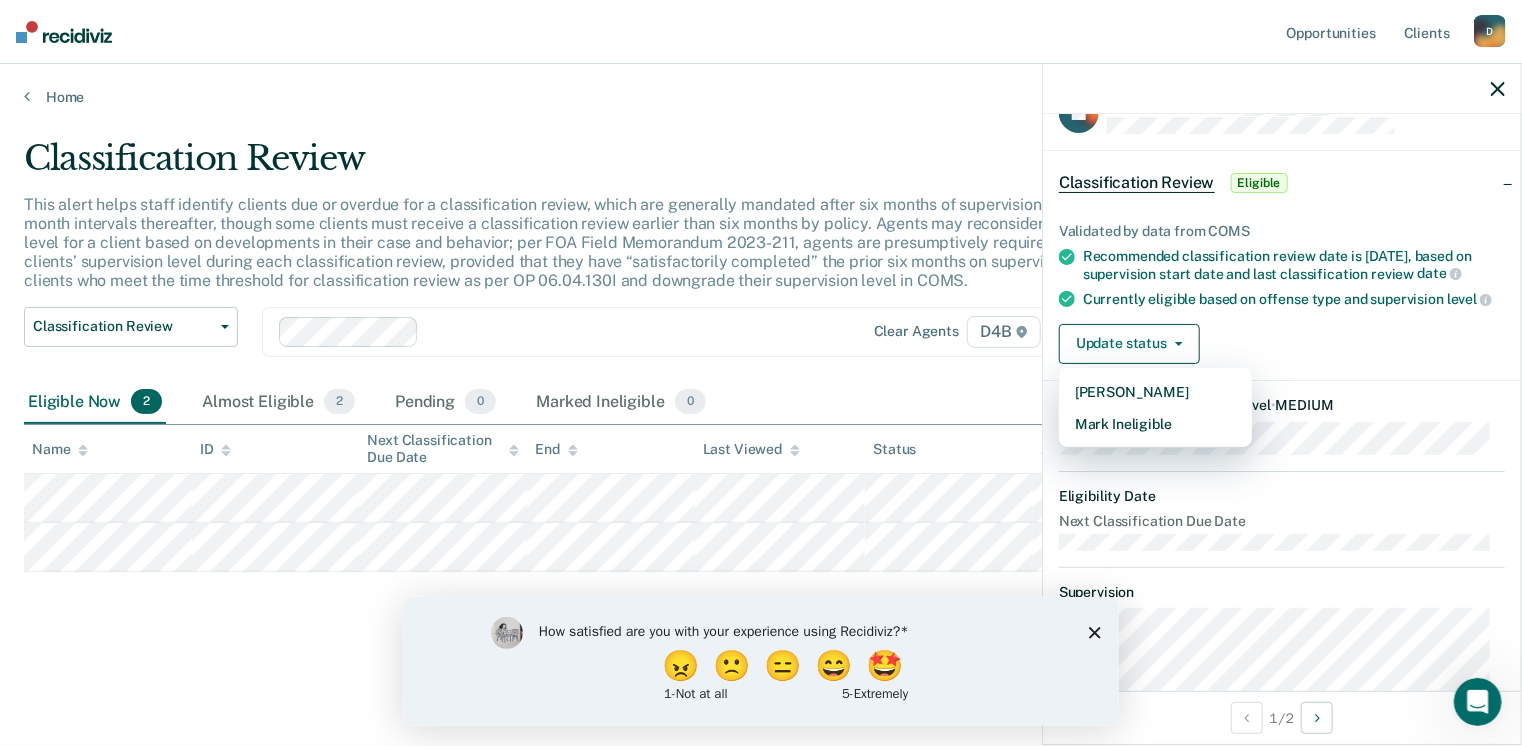 scroll, scrollTop: 0, scrollLeft: 0, axis: both 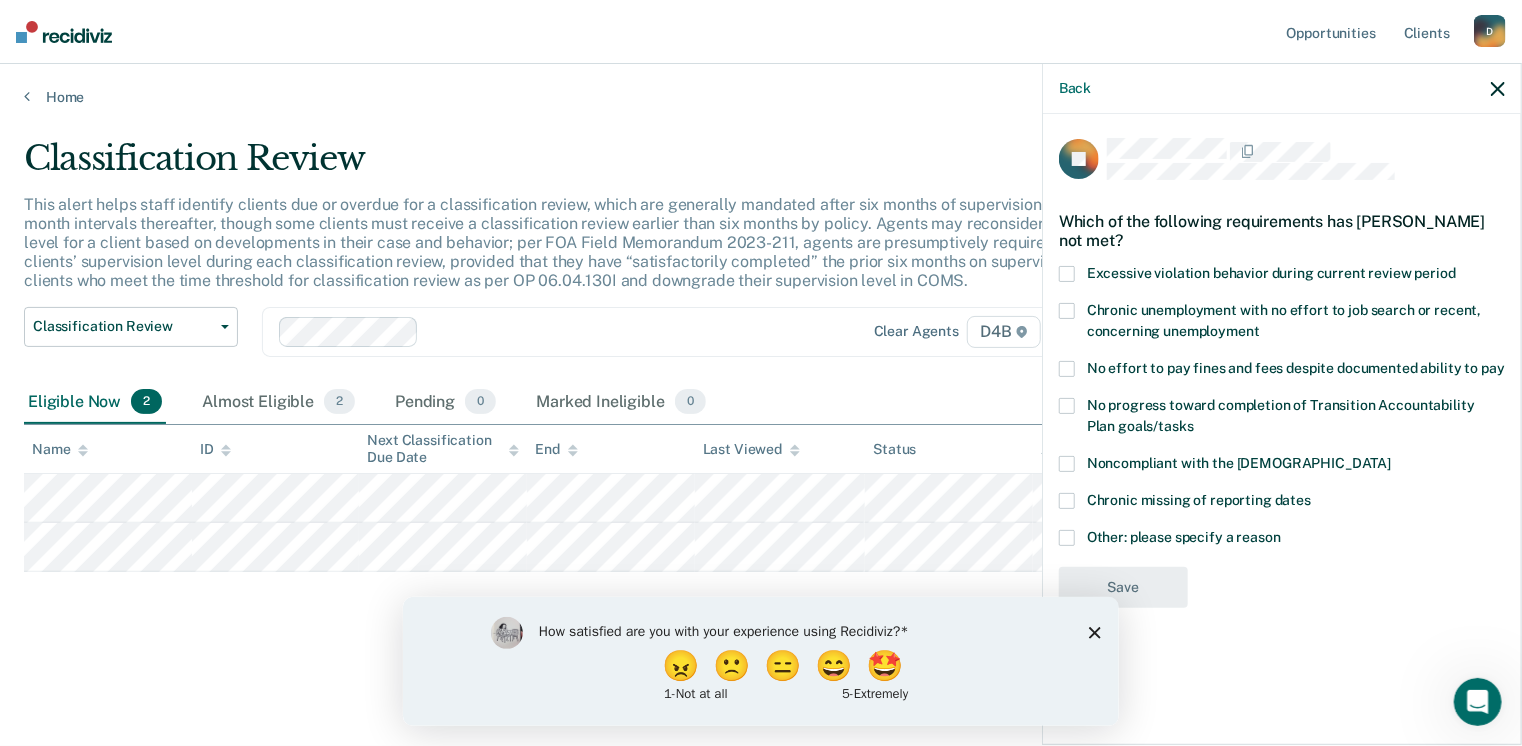 click at bounding box center (1067, 311) 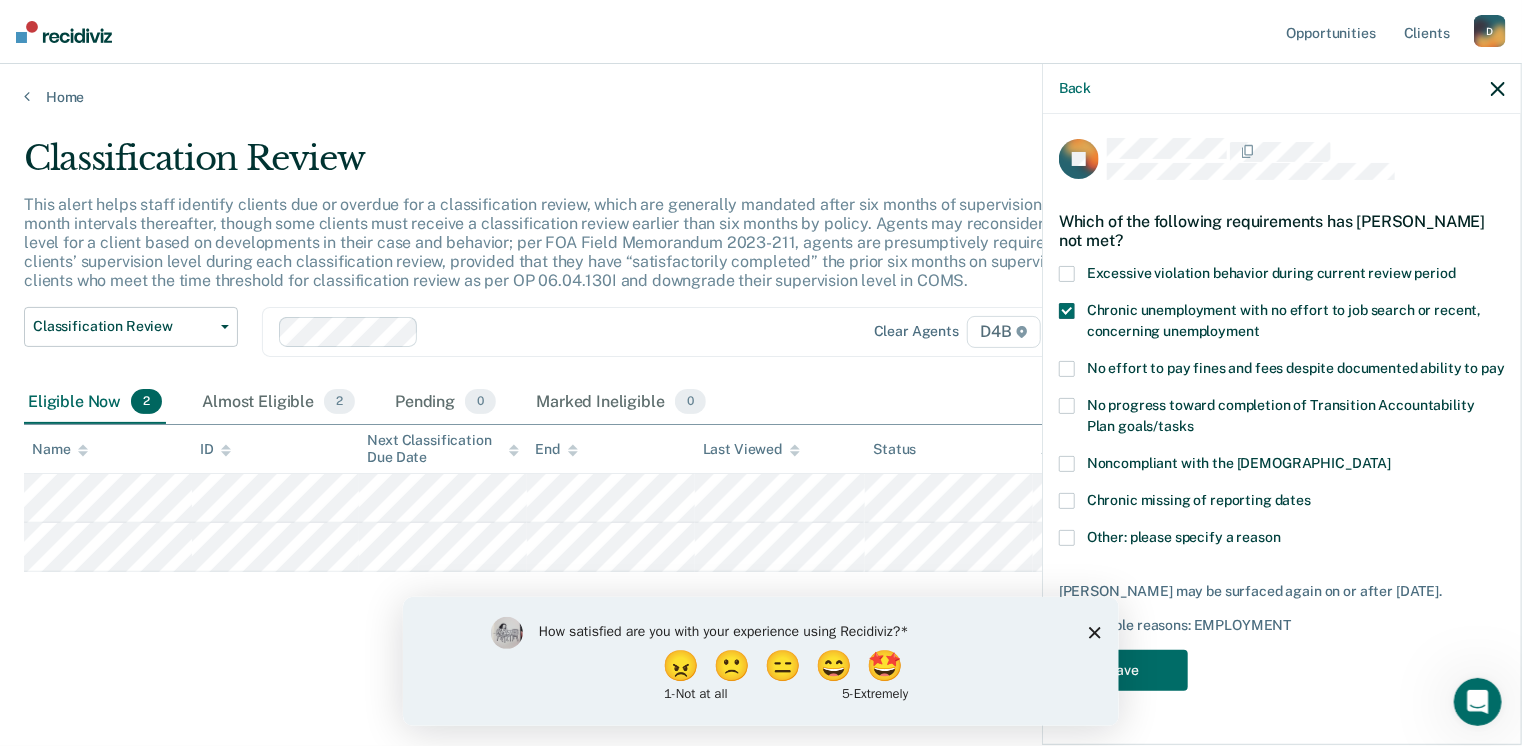 click at bounding box center (1067, 369) 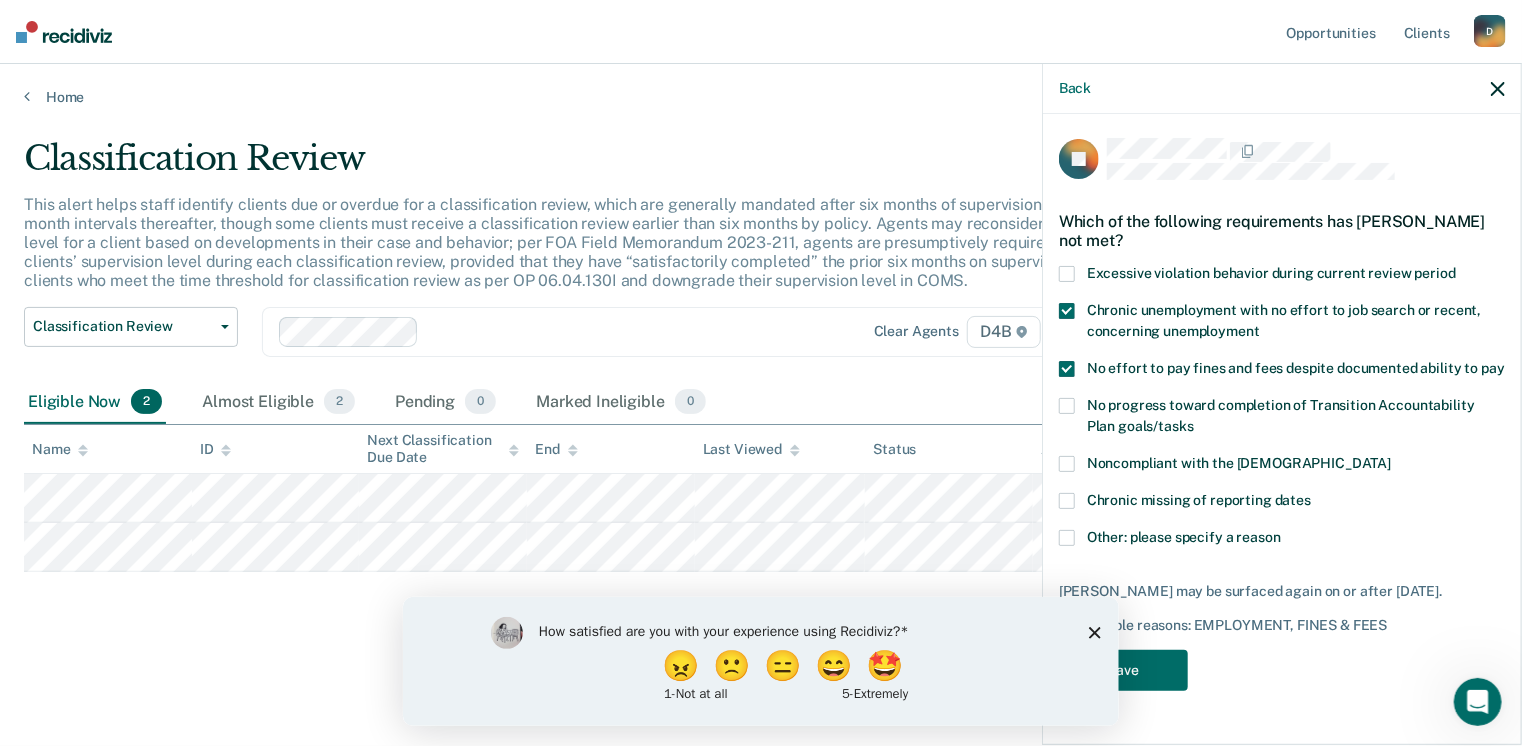 click 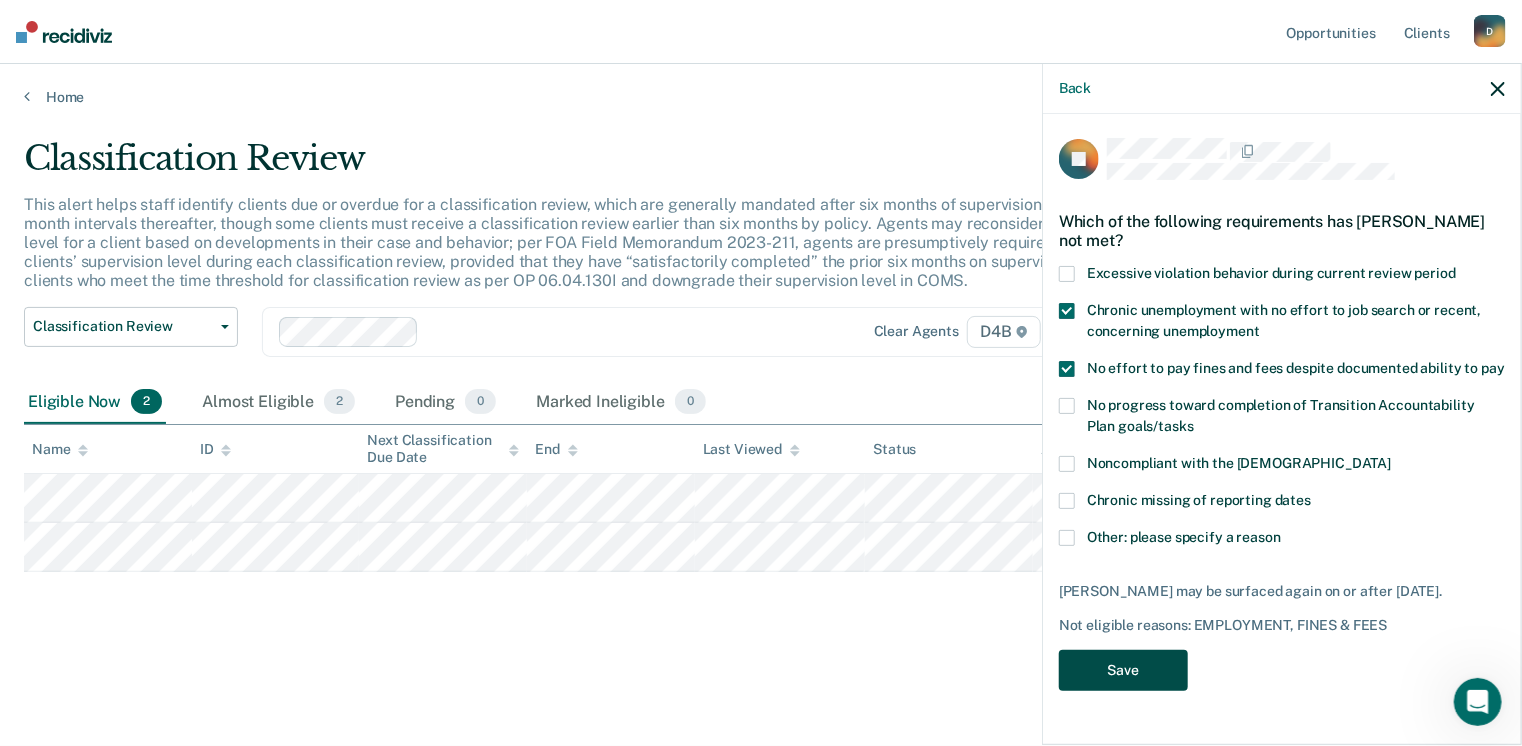 click on "Save" at bounding box center (1123, 670) 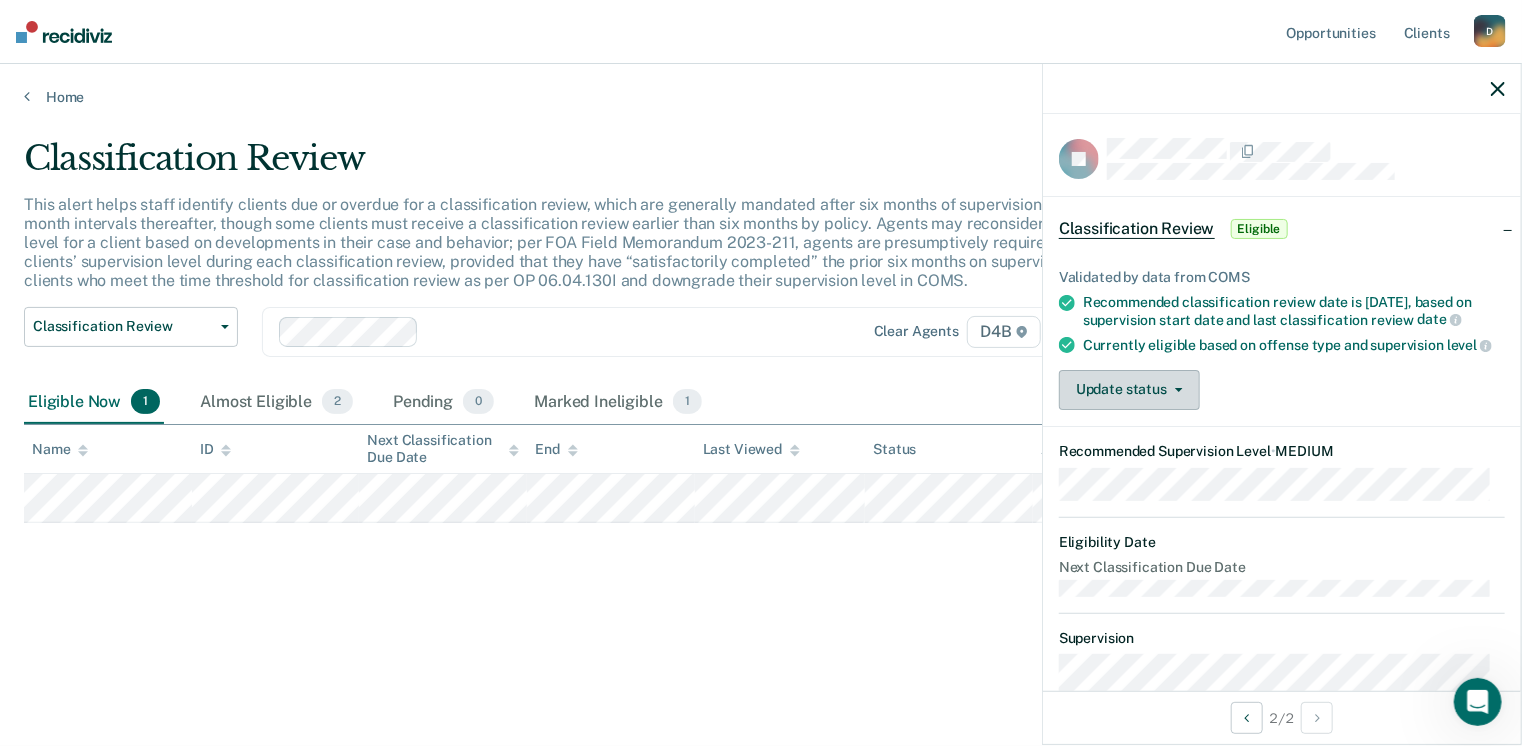 click on "Update status" at bounding box center [1129, 390] 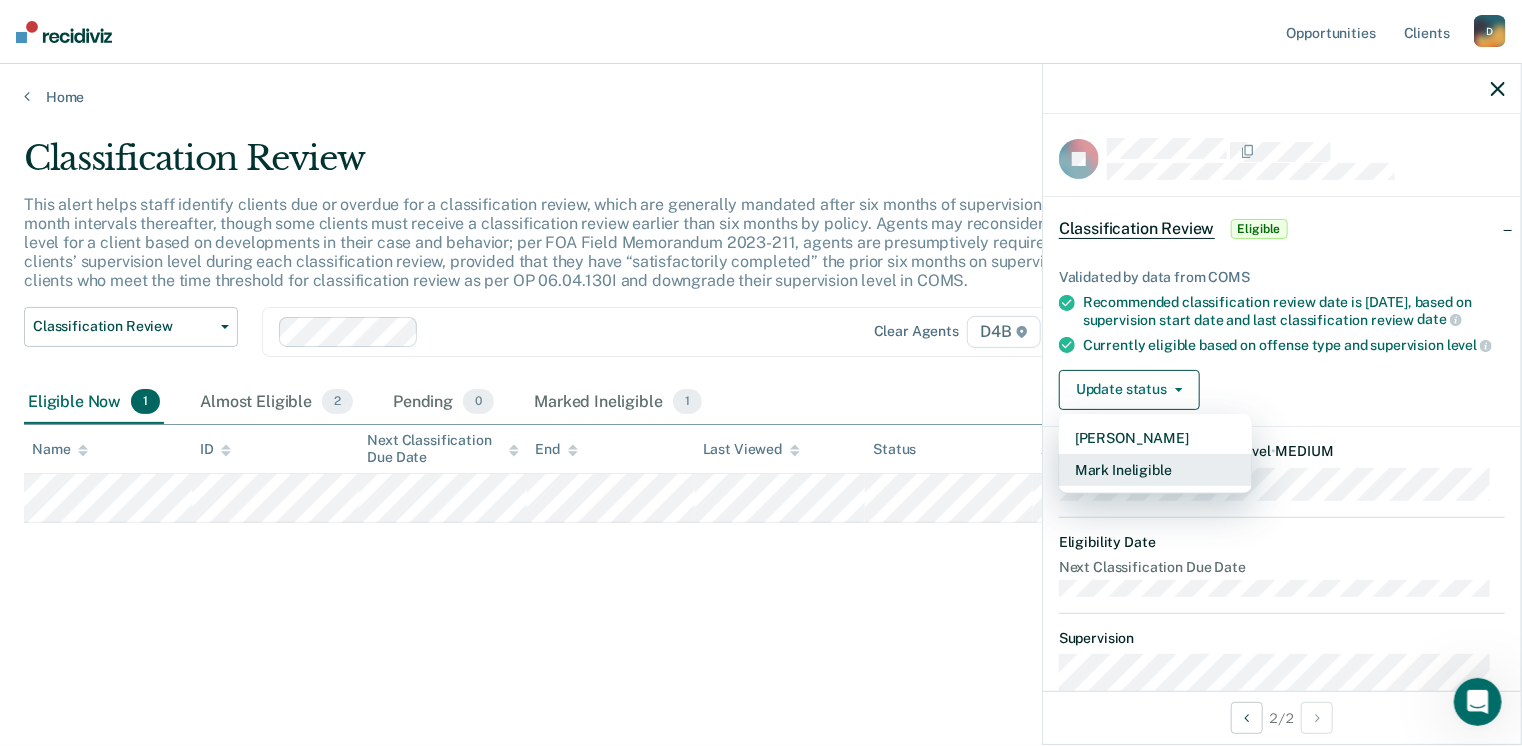 click on "Mark Ineligible" at bounding box center (1155, 470) 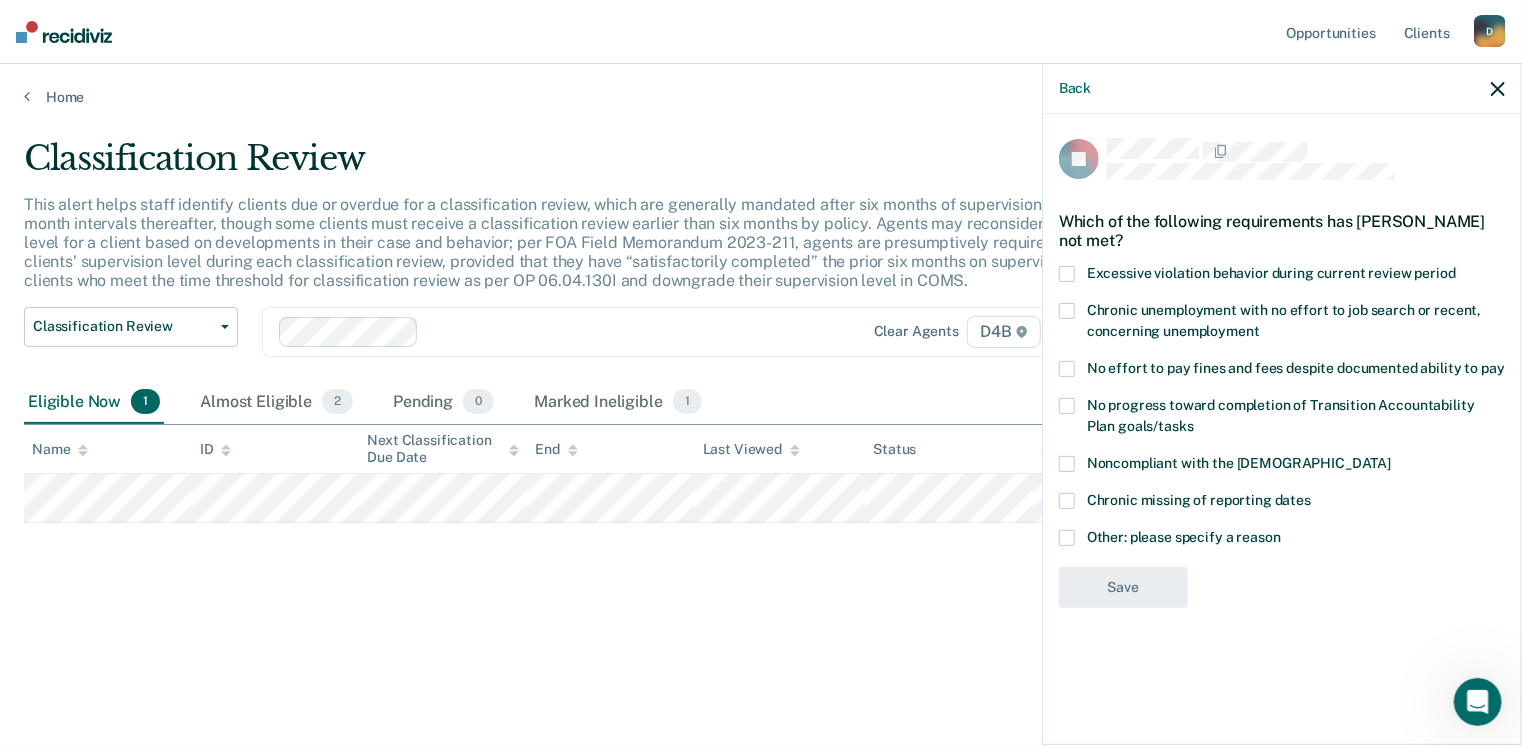 click at bounding box center [1067, 369] 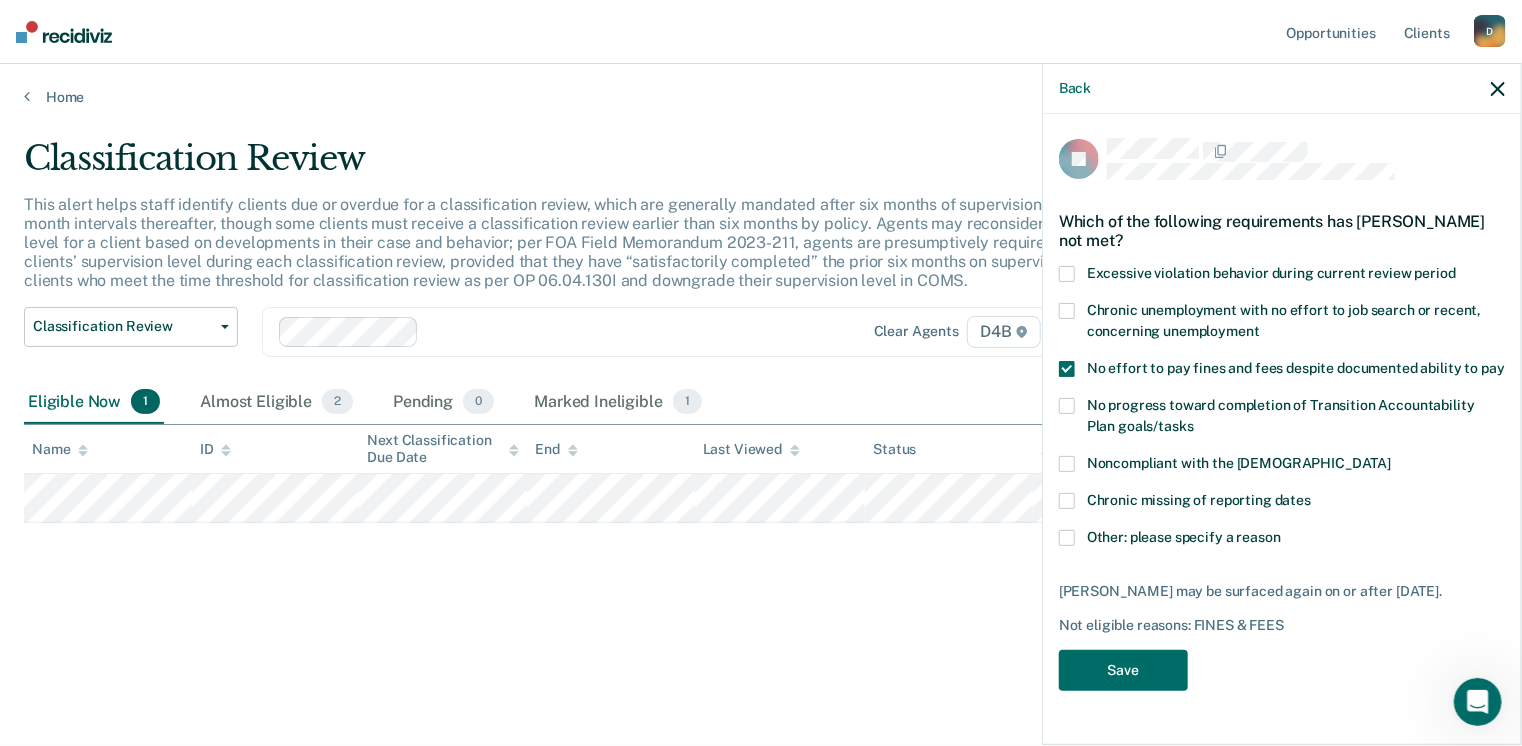 click on "Chronic unemployment with no effort to job search or recent, concerning unemployment" at bounding box center (1282, 324) 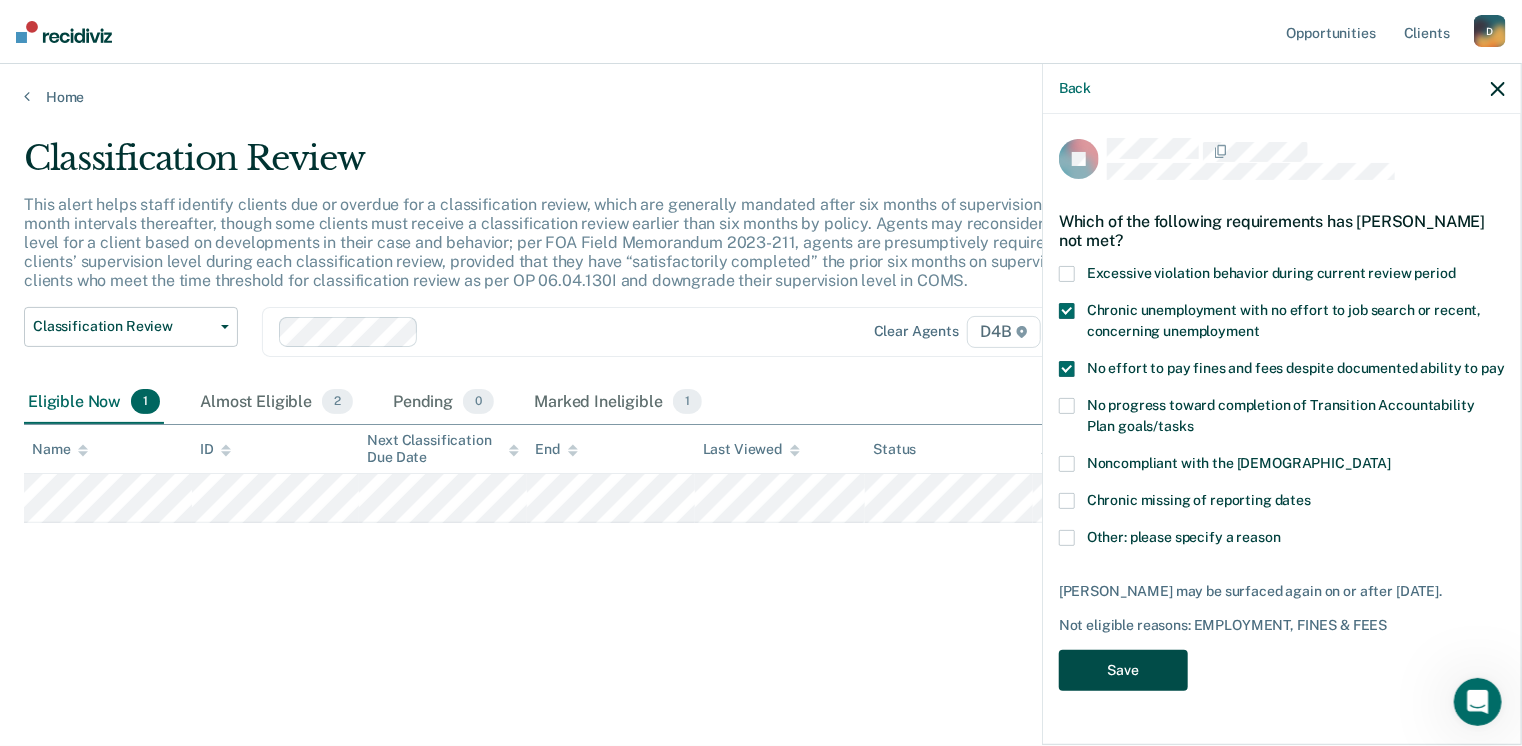 click on "Save" at bounding box center [1123, 670] 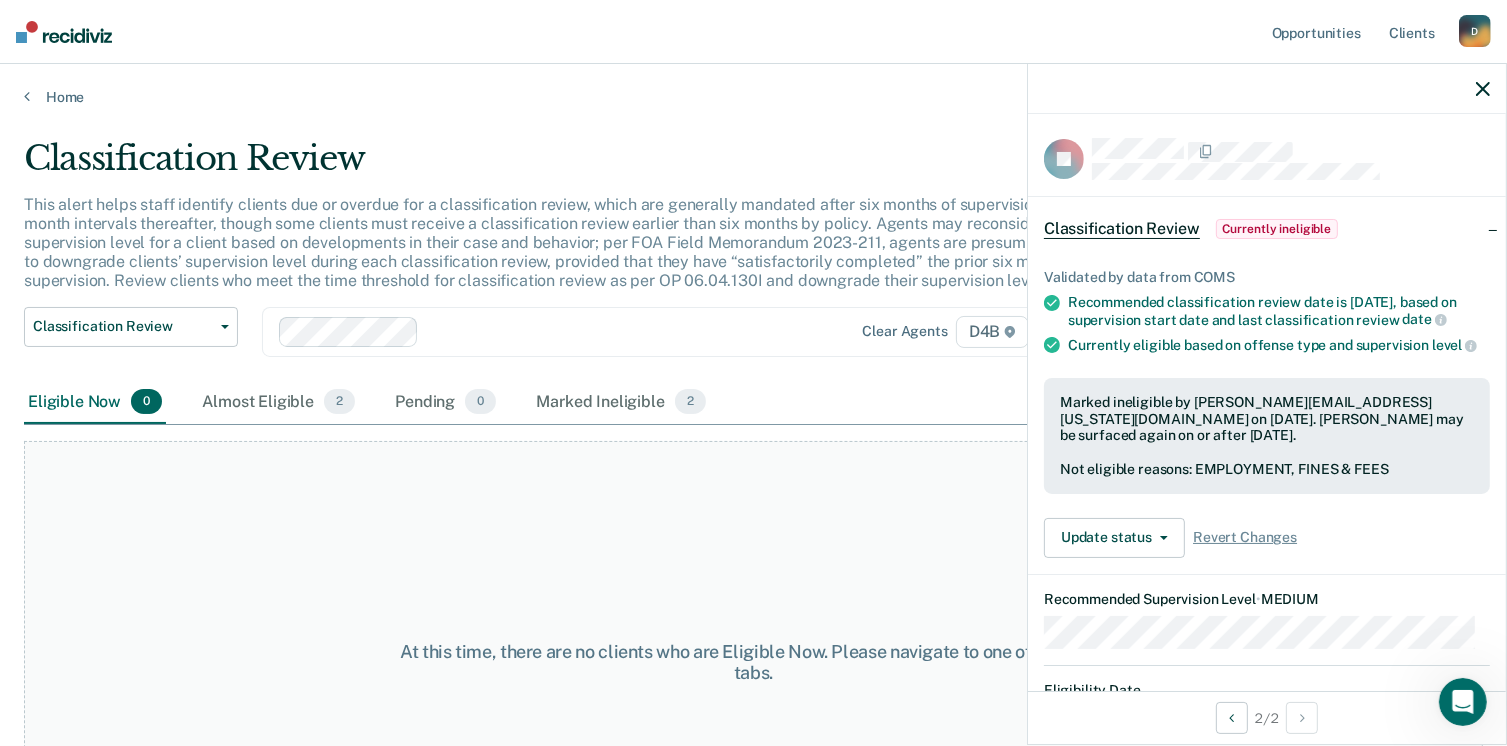 click 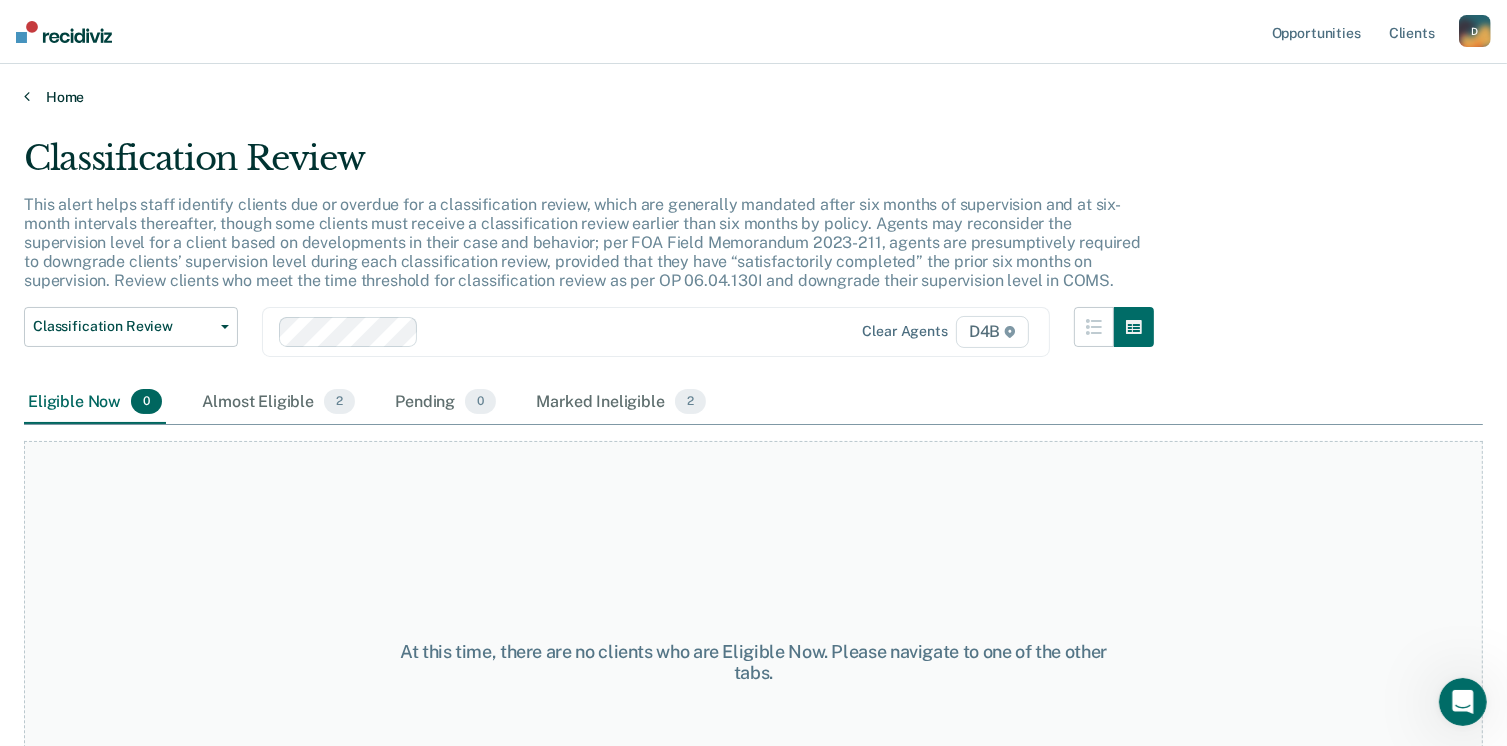 click on "Home" at bounding box center [753, 97] 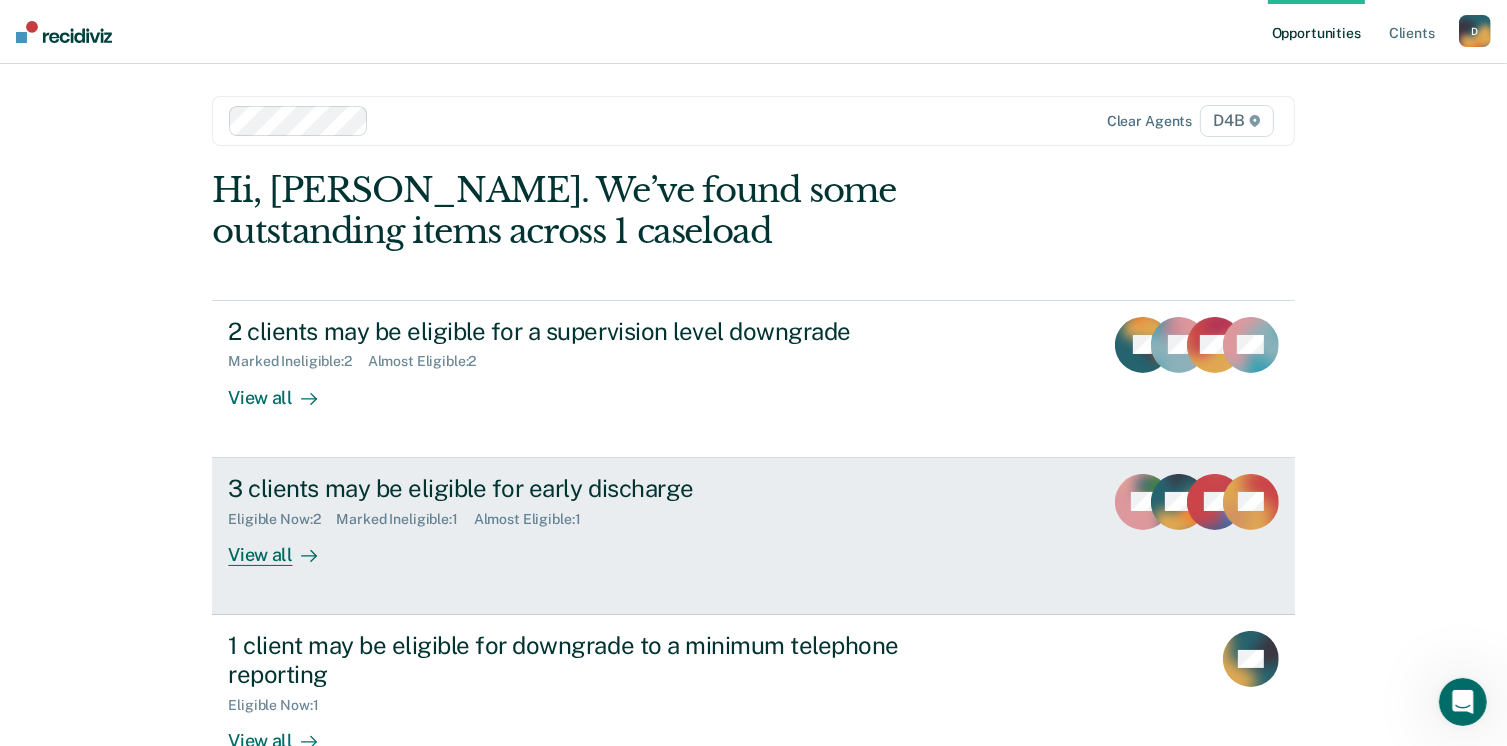 click on "View all" at bounding box center [284, 546] 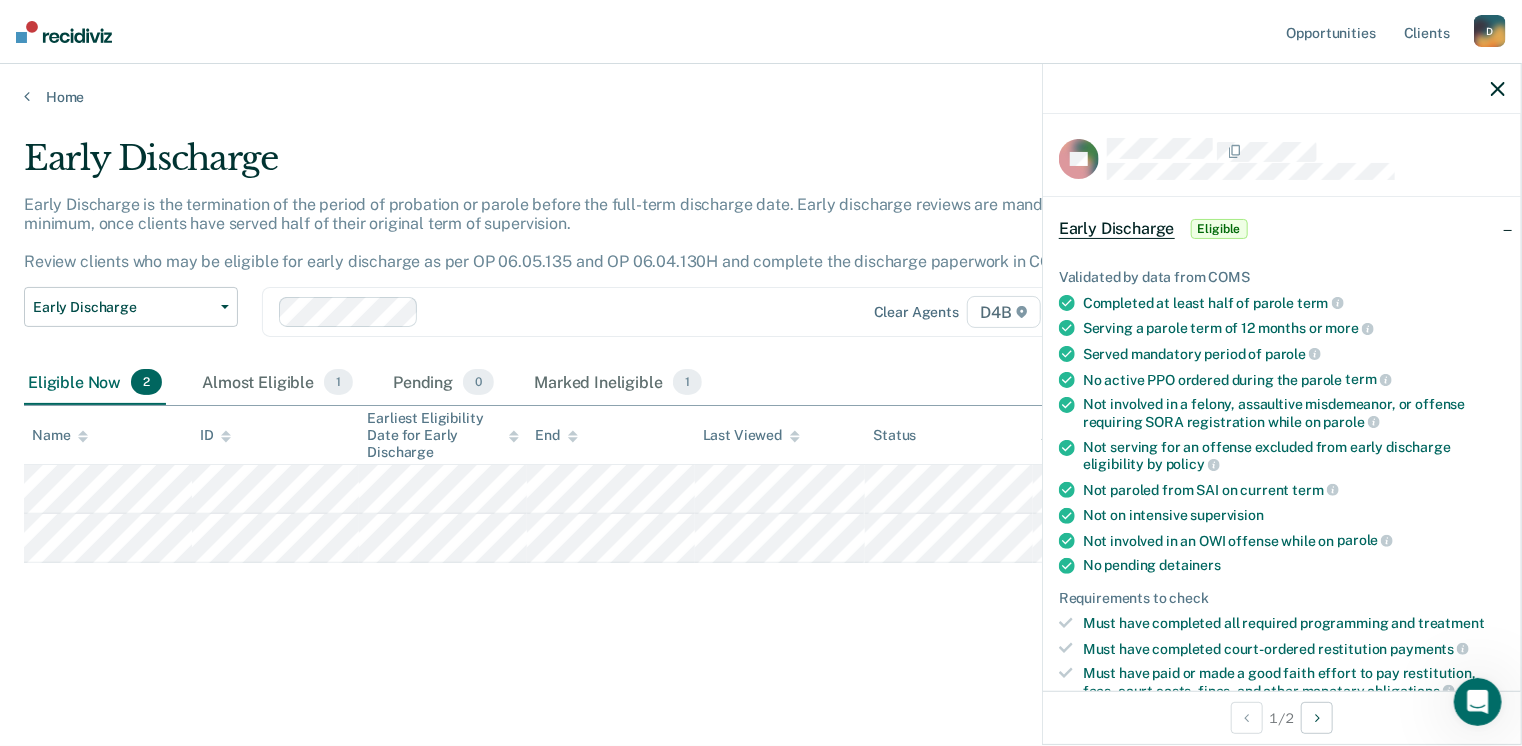 click on "Eligible" at bounding box center (1219, 229) 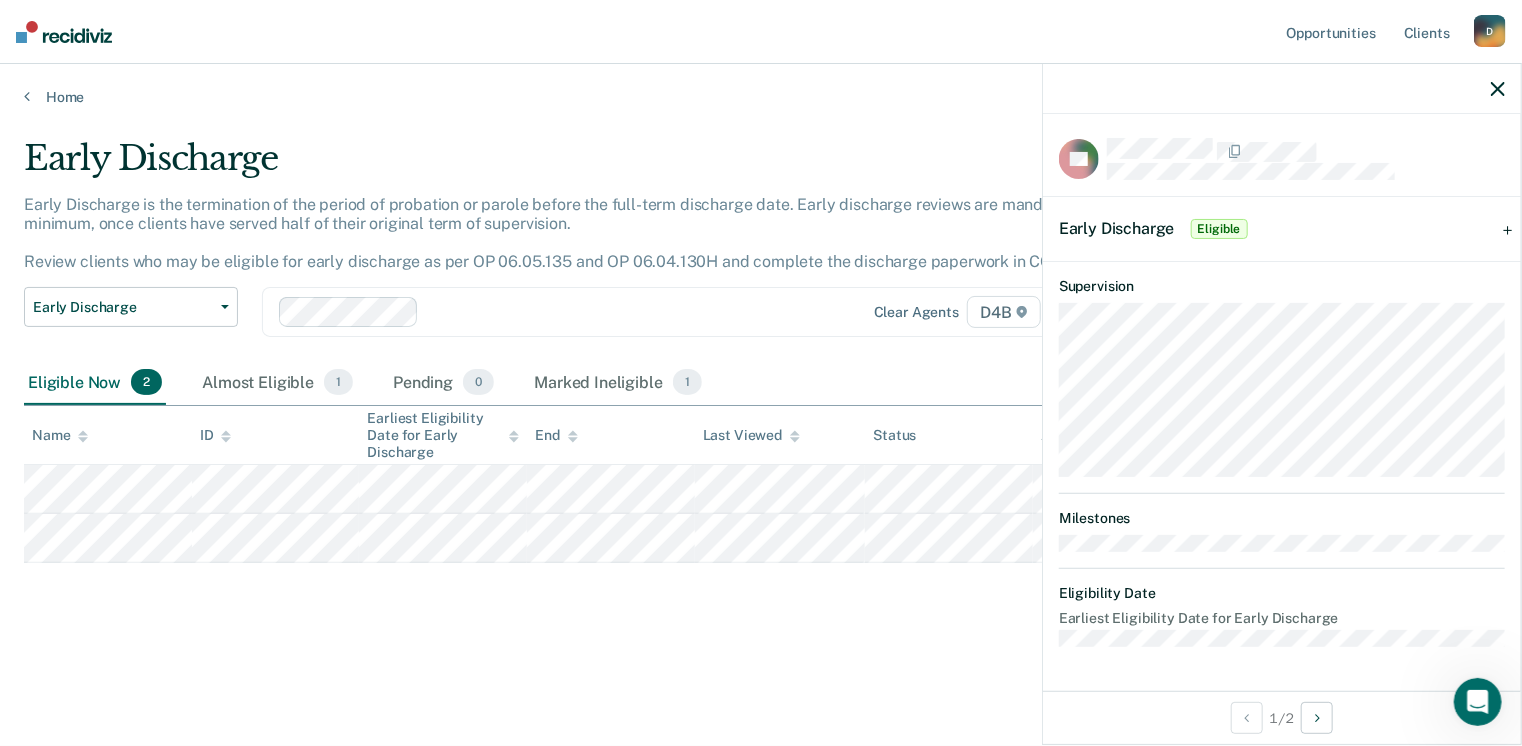 click on "Eligible" at bounding box center (1219, 229) 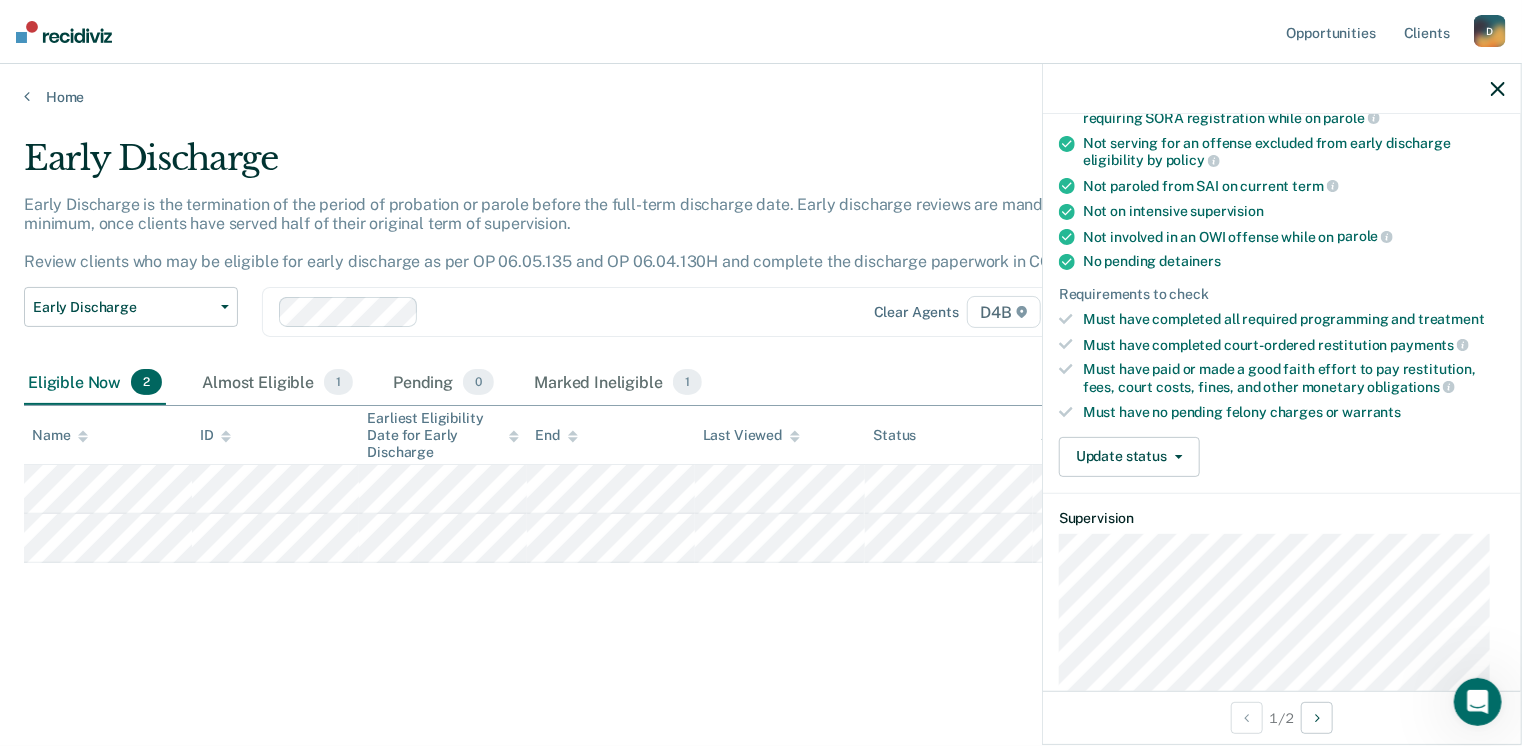 scroll, scrollTop: 304, scrollLeft: 0, axis: vertical 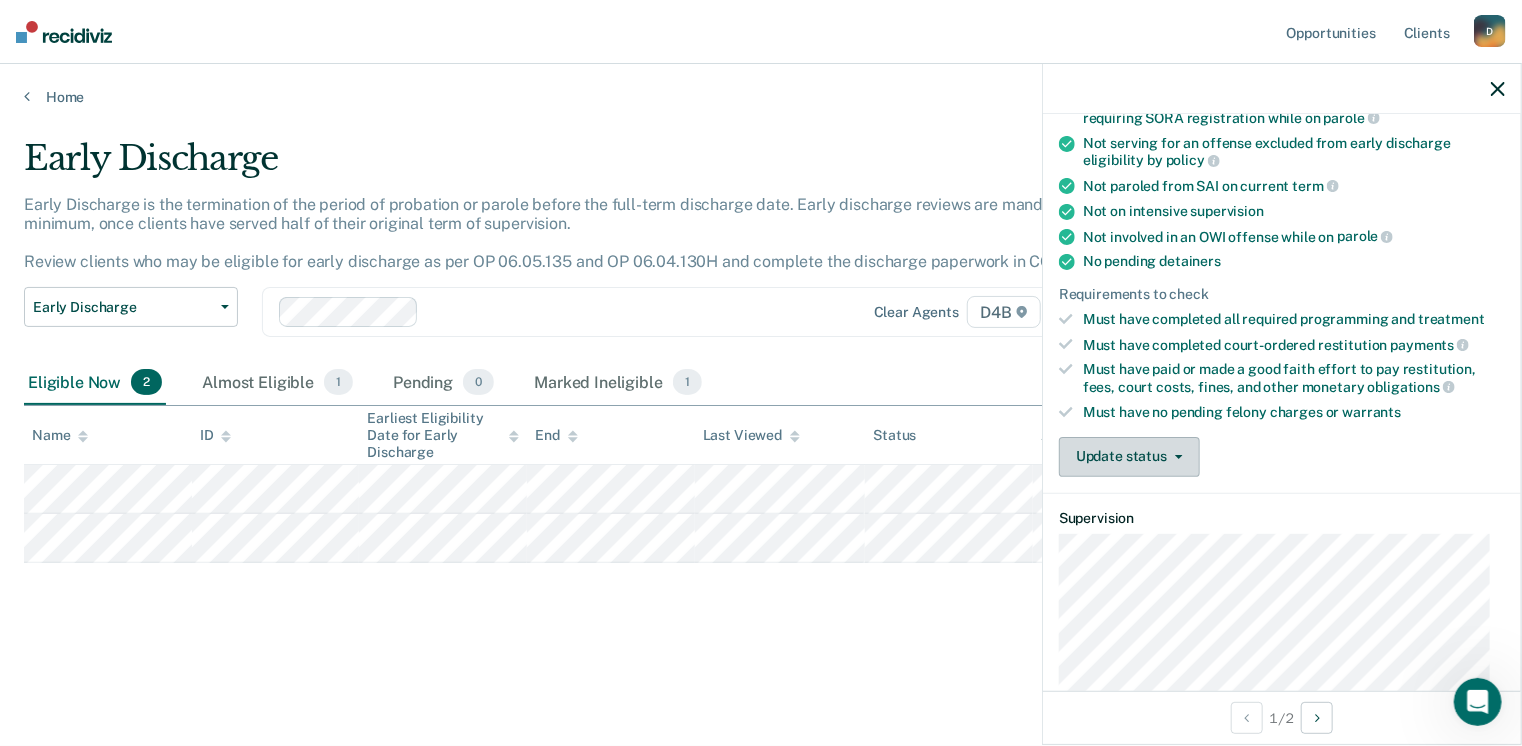 click 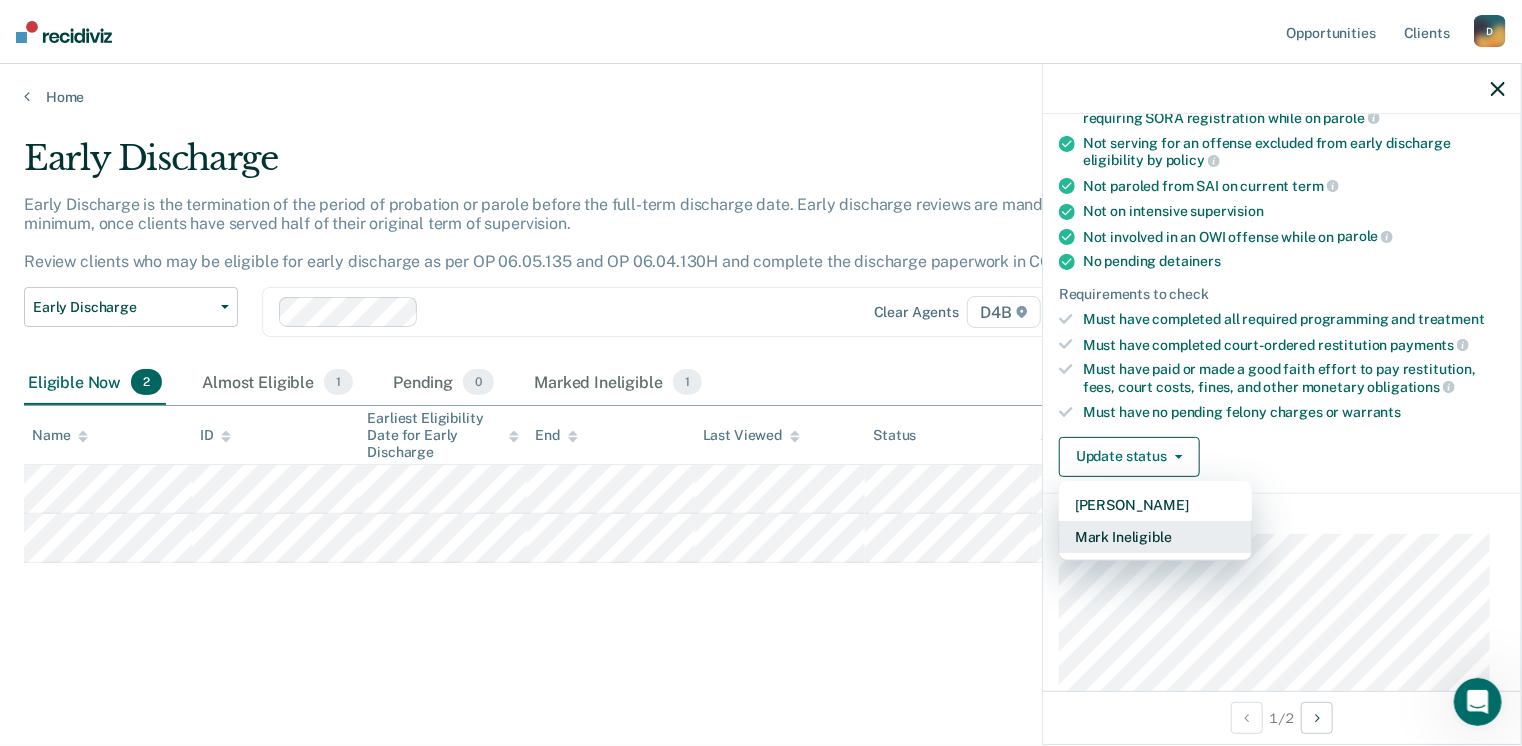 click on "Mark Ineligible" at bounding box center [1155, 537] 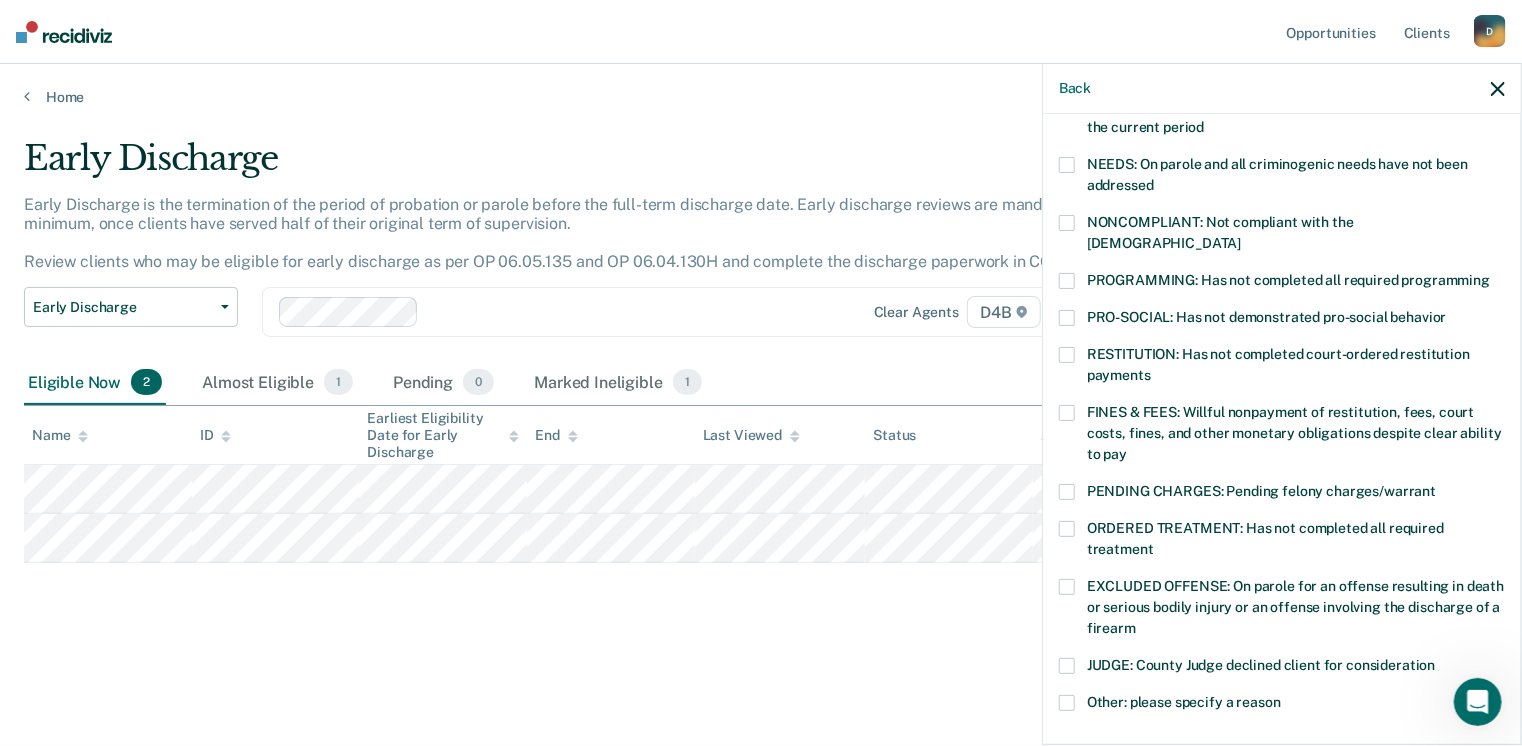 click at bounding box center (1067, 413) 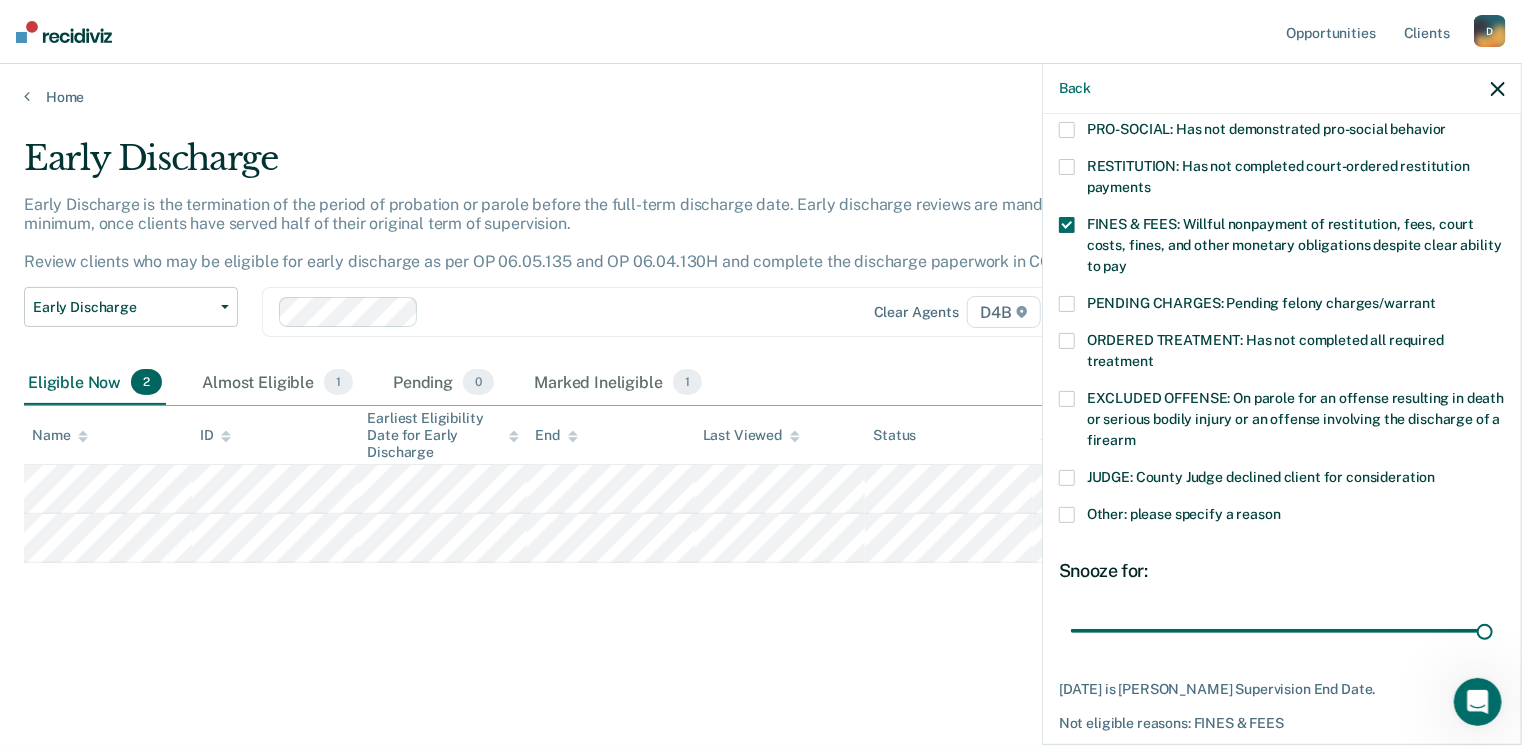 scroll, scrollTop: 551, scrollLeft: 0, axis: vertical 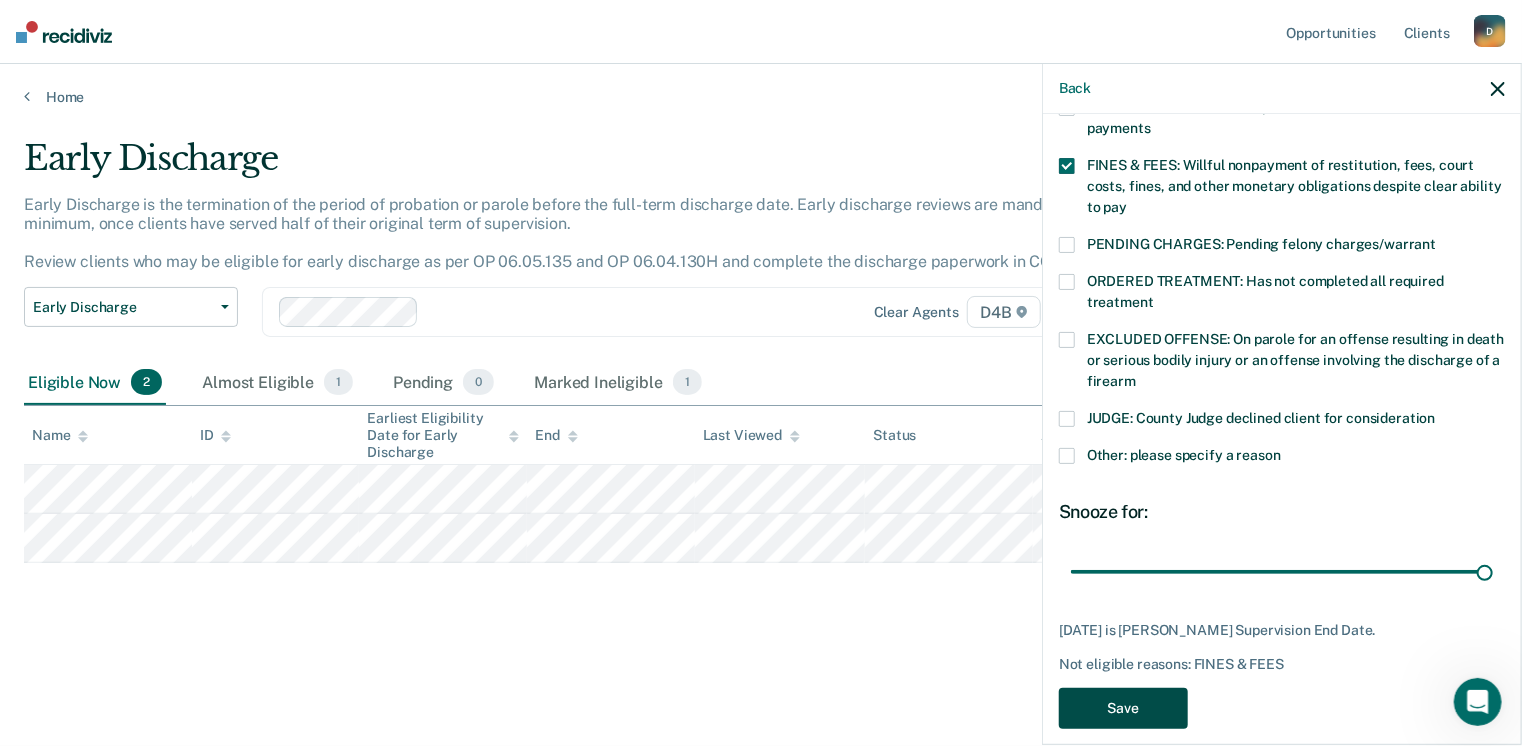 click on "Save" at bounding box center [1123, 708] 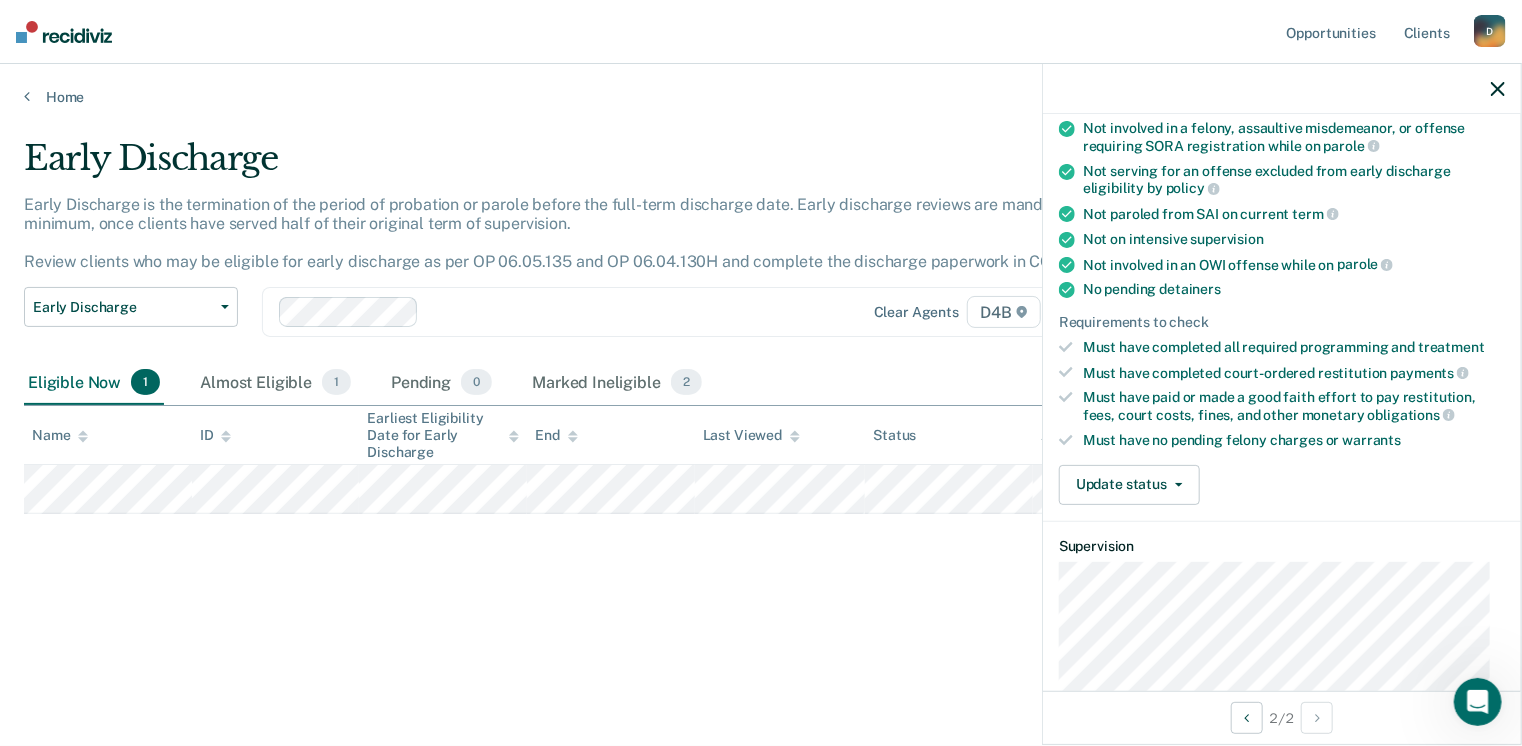 scroll, scrollTop: 276, scrollLeft: 0, axis: vertical 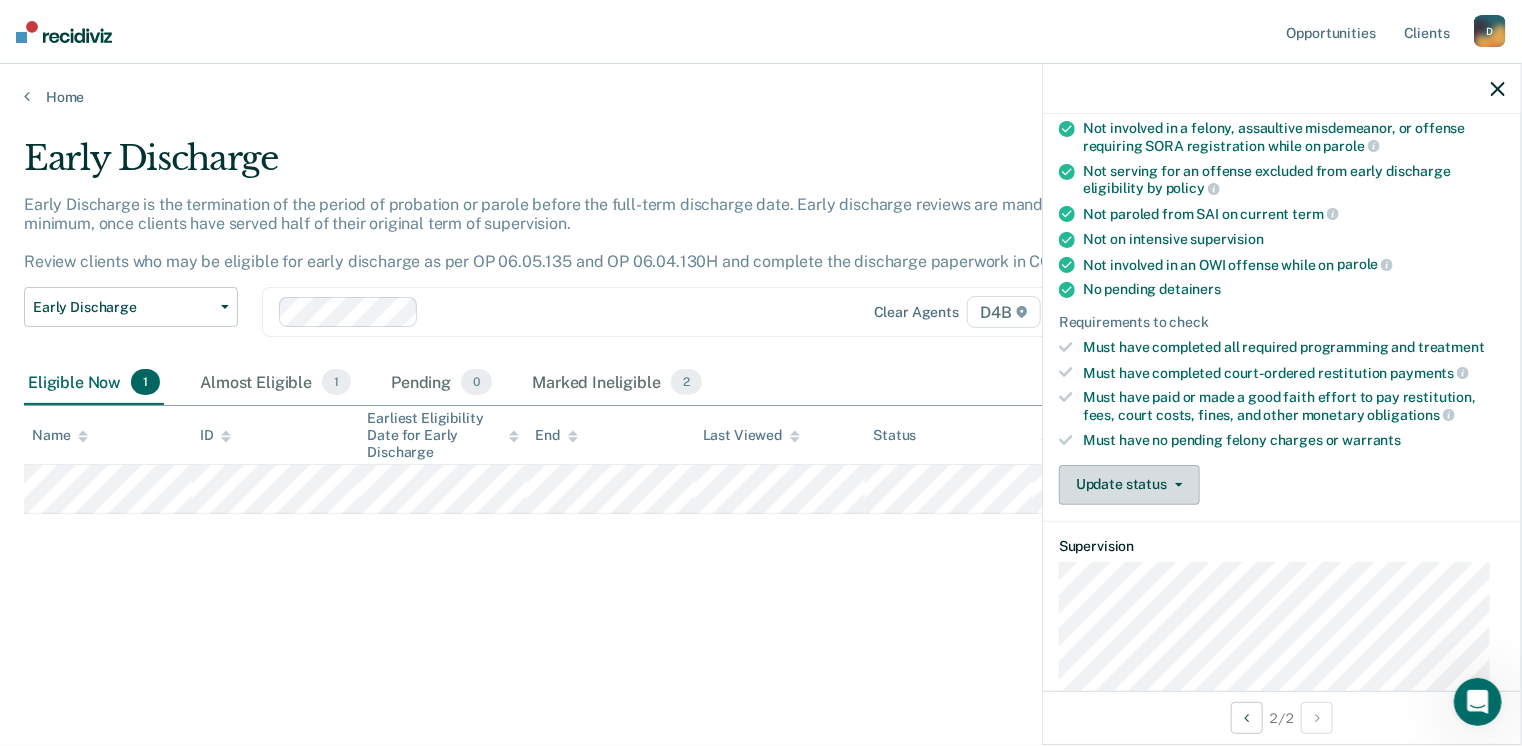 click on "Update status" at bounding box center (1129, 485) 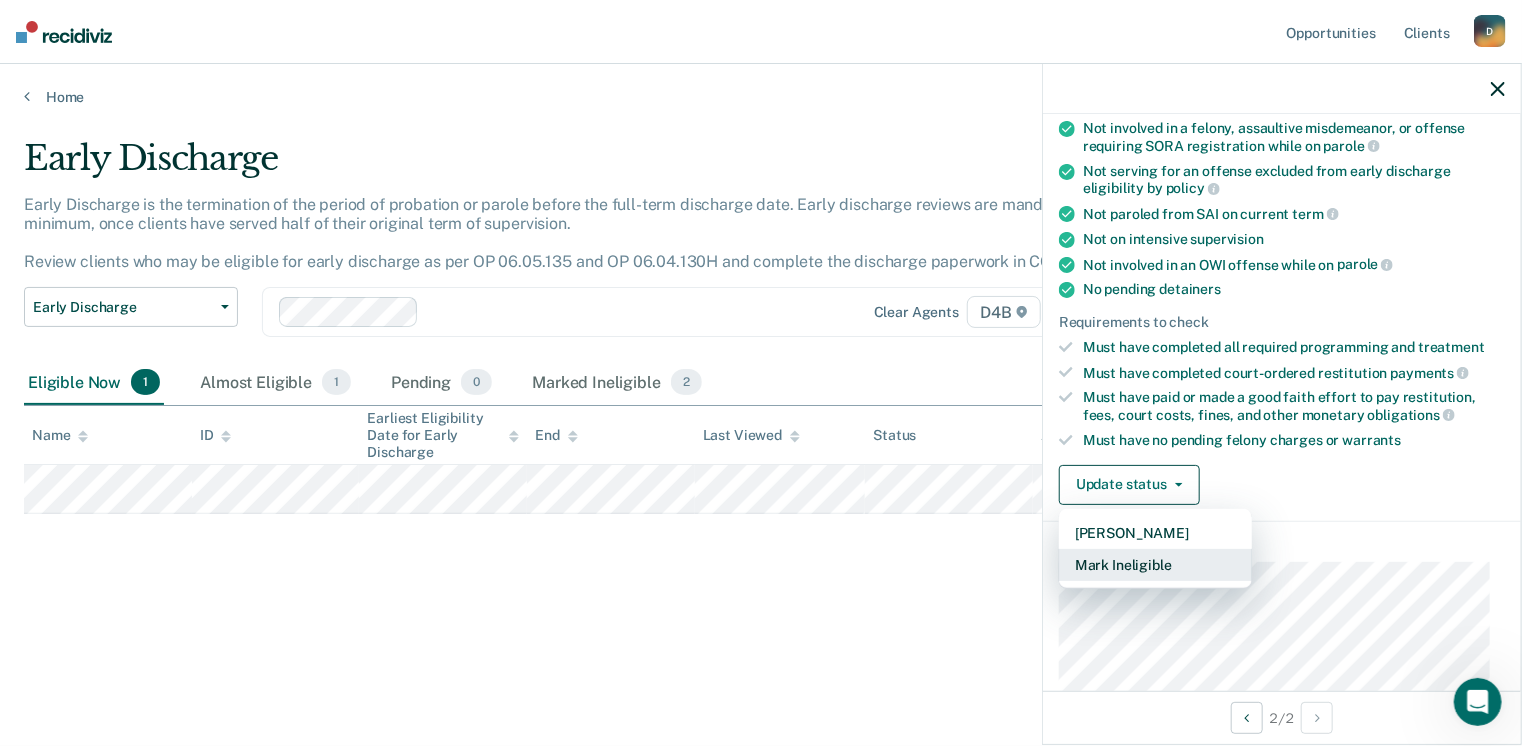 click on "Mark Ineligible" at bounding box center (1155, 565) 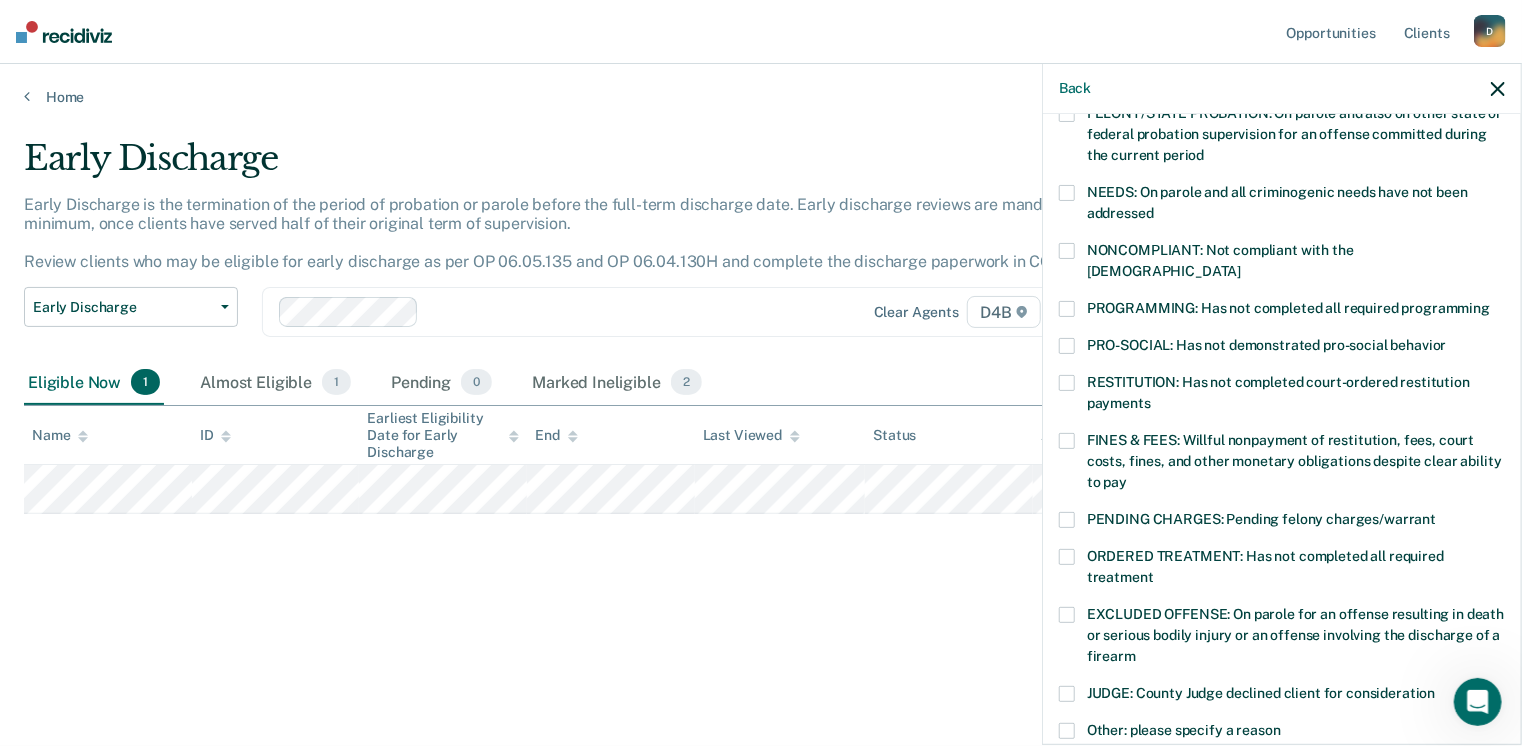 click at bounding box center (1067, 441) 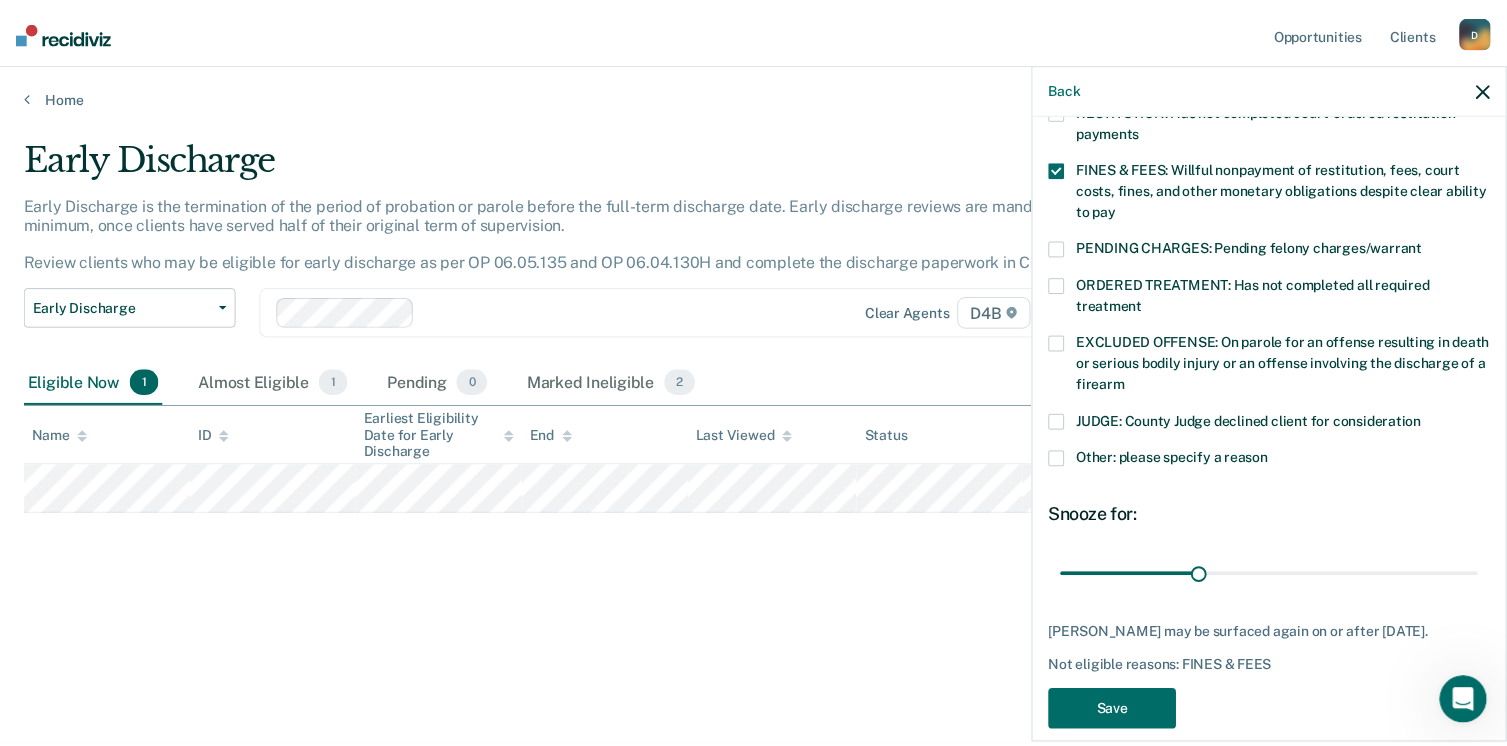 scroll, scrollTop: 551, scrollLeft: 0, axis: vertical 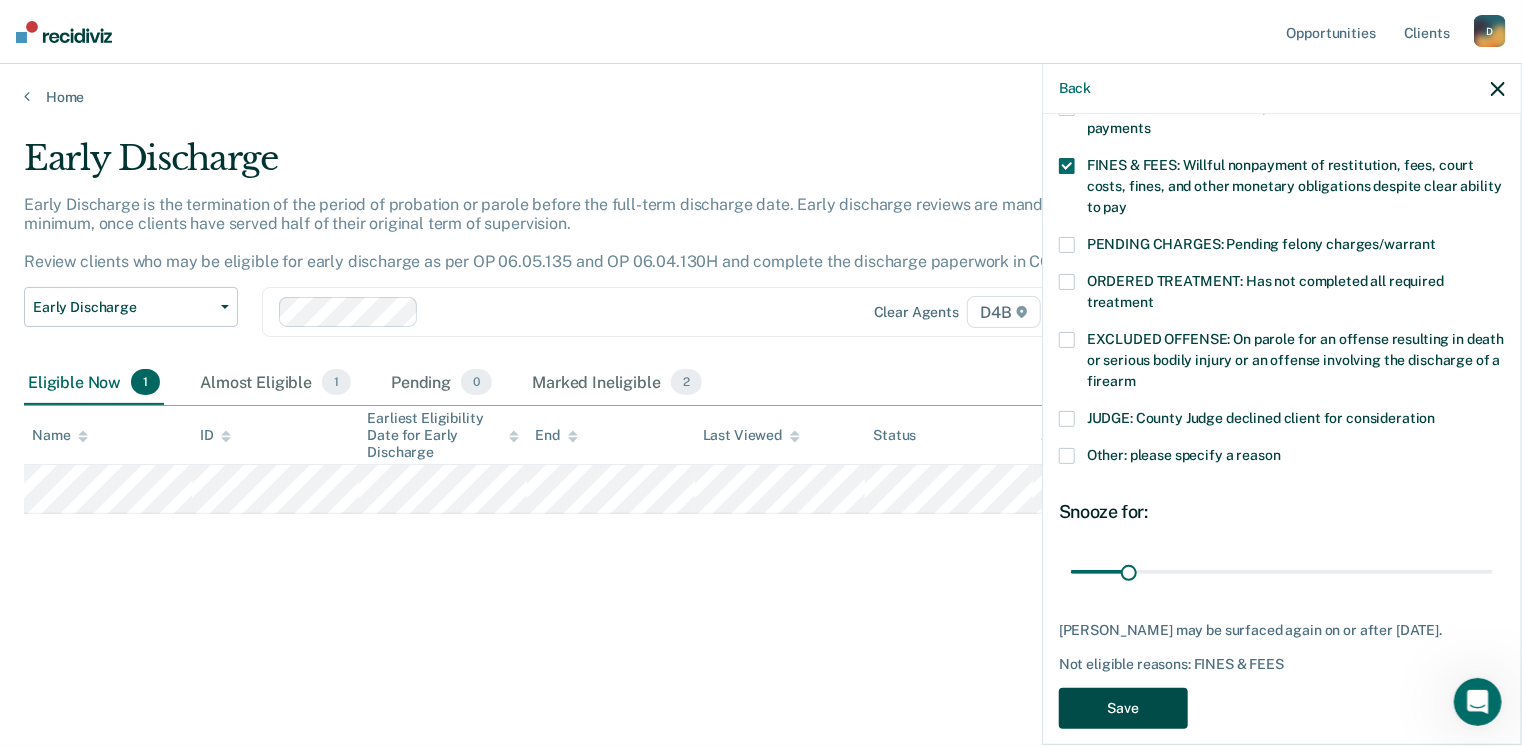 drag, startPoint x: 1205, startPoint y: 542, endPoint x: 1128, endPoint y: 687, distance: 164.17673 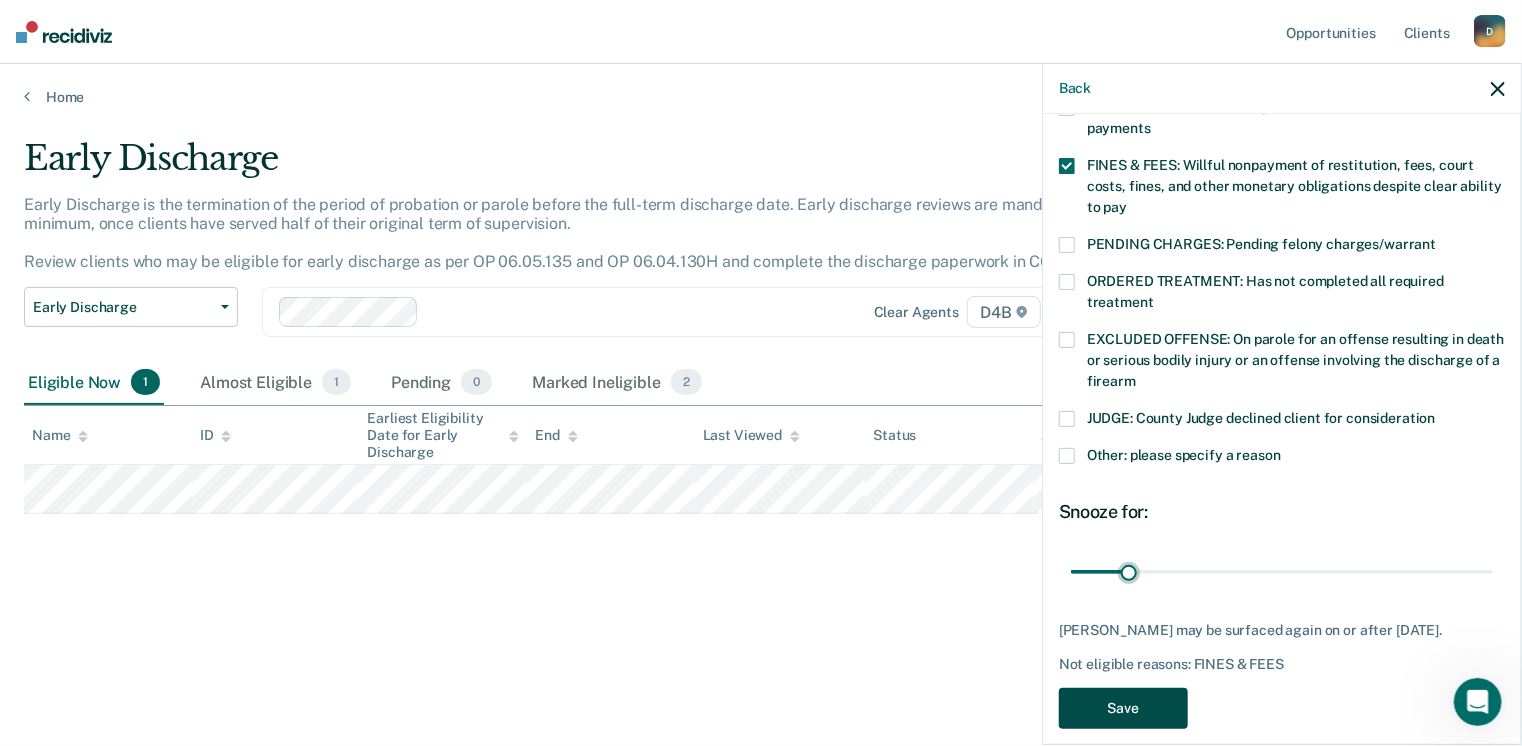 type on "12" 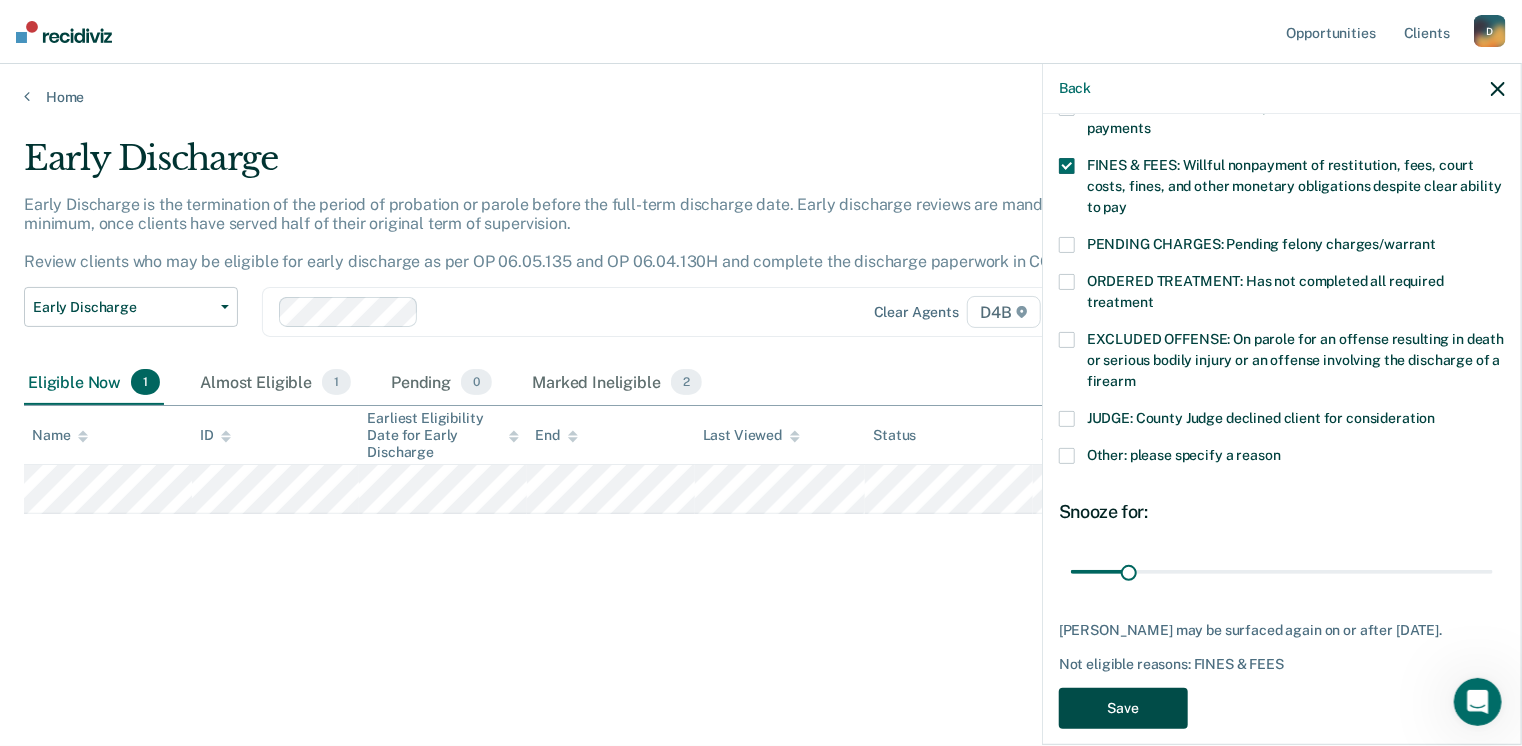 click on "Save" at bounding box center [1123, 708] 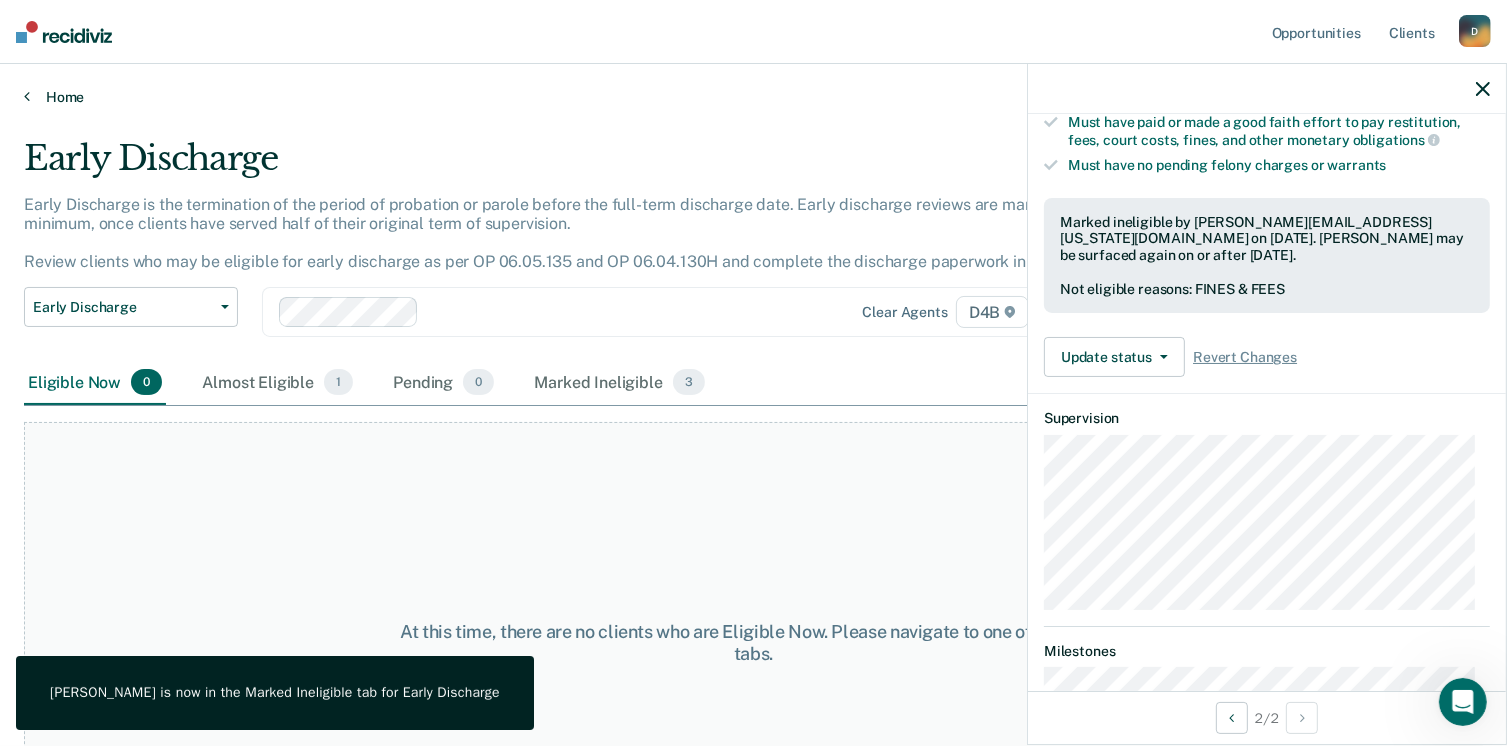 click at bounding box center (27, 96) 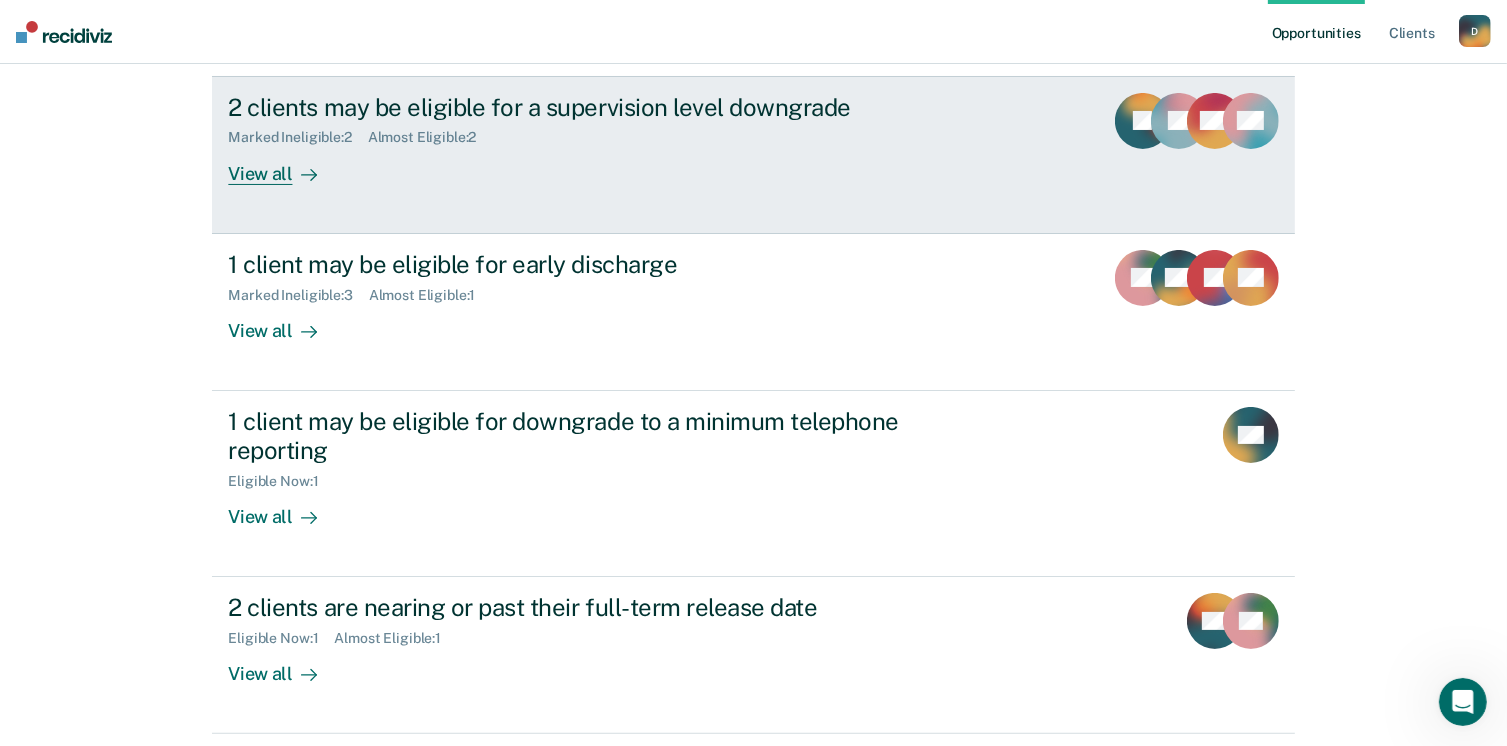 scroll, scrollTop: 227, scrollLeft: 0, axis: vertical 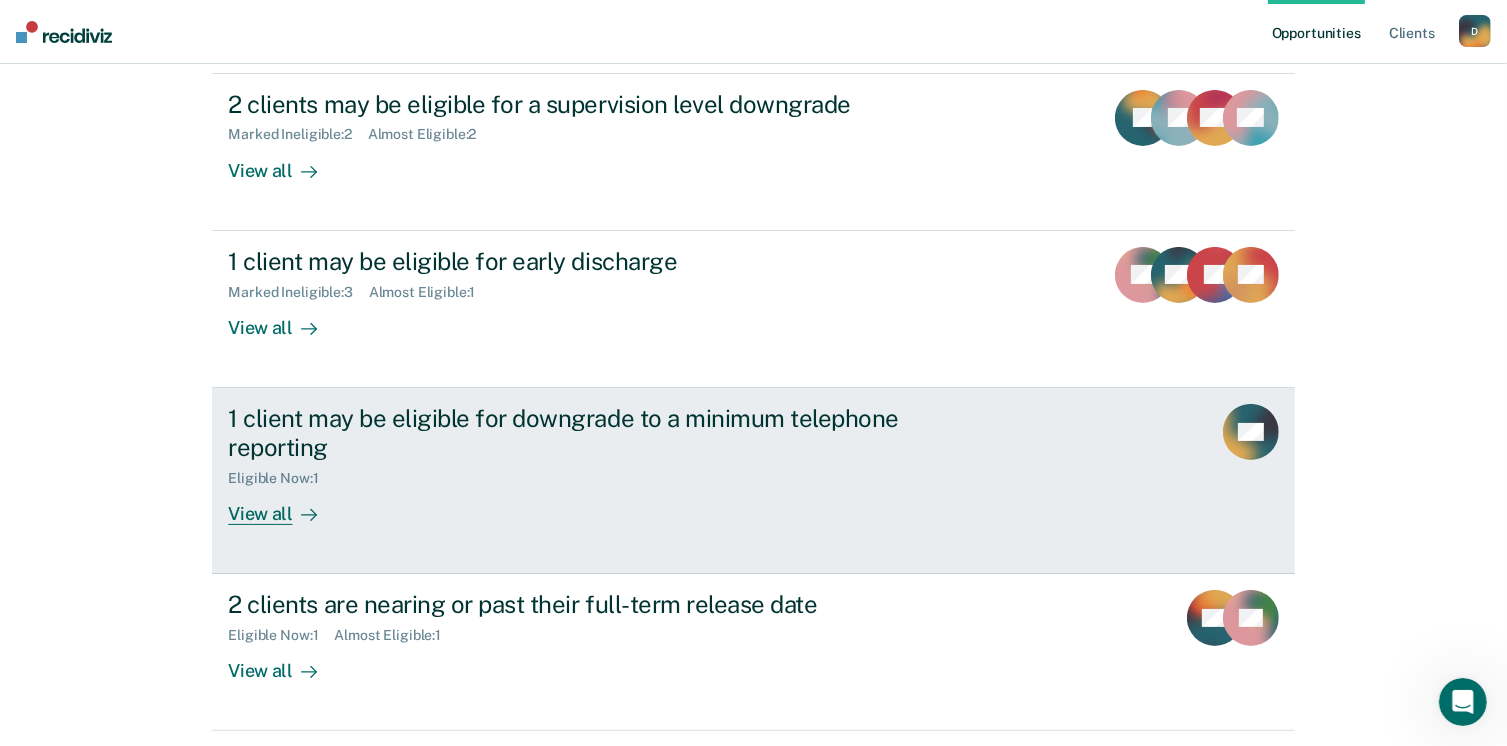 click on "View all" at bounding box center [284, 505] 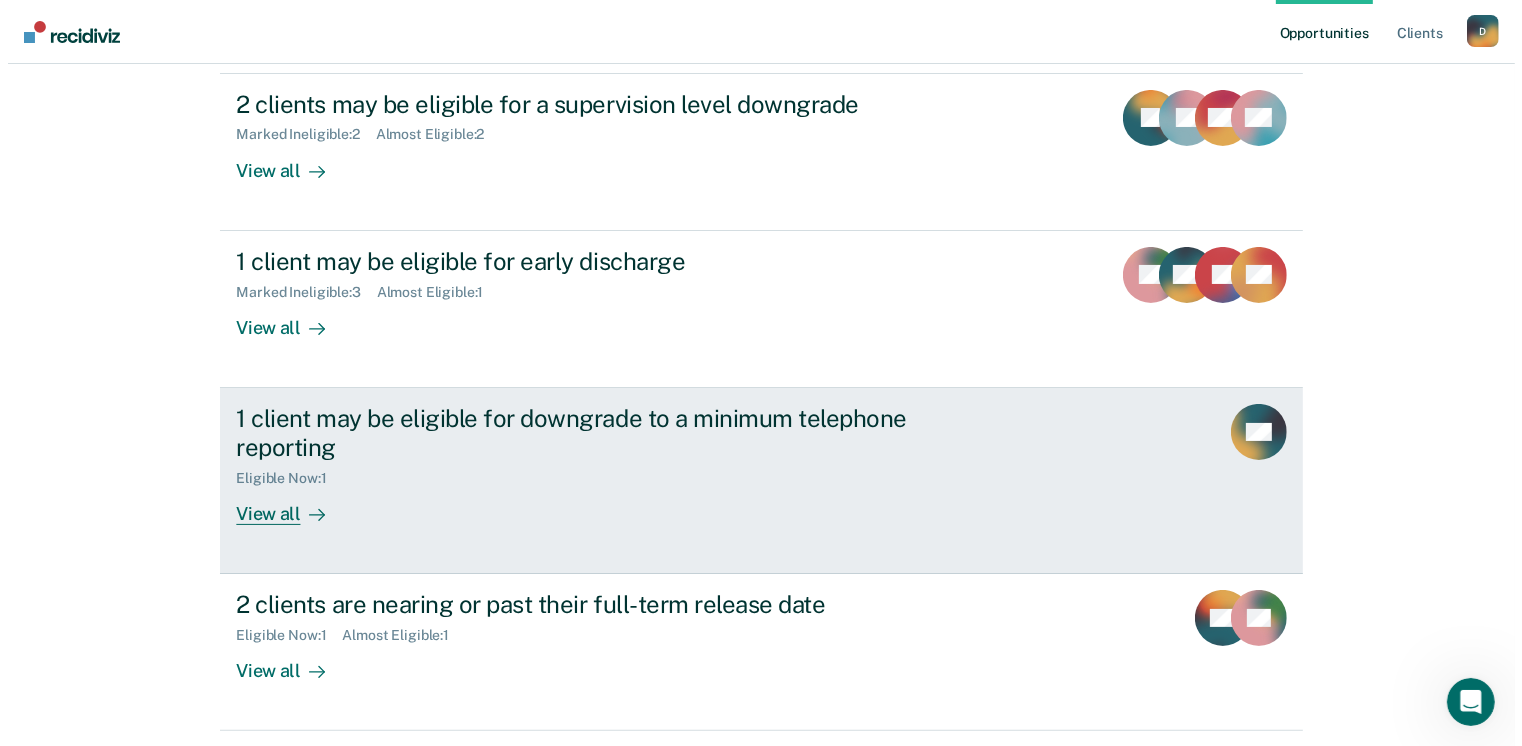 scroll, scrollTop: 0, scrollLeft: 0, axis: both 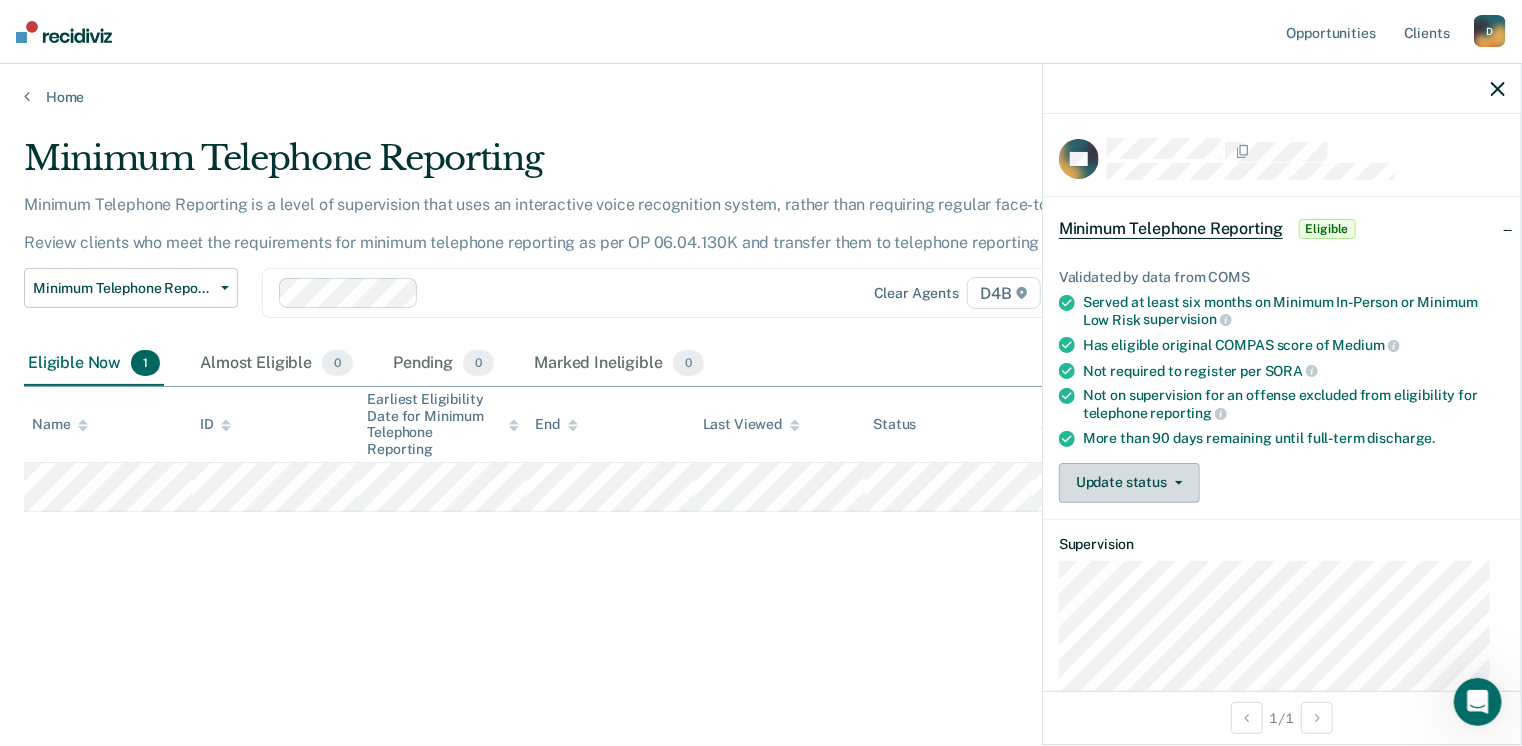 click 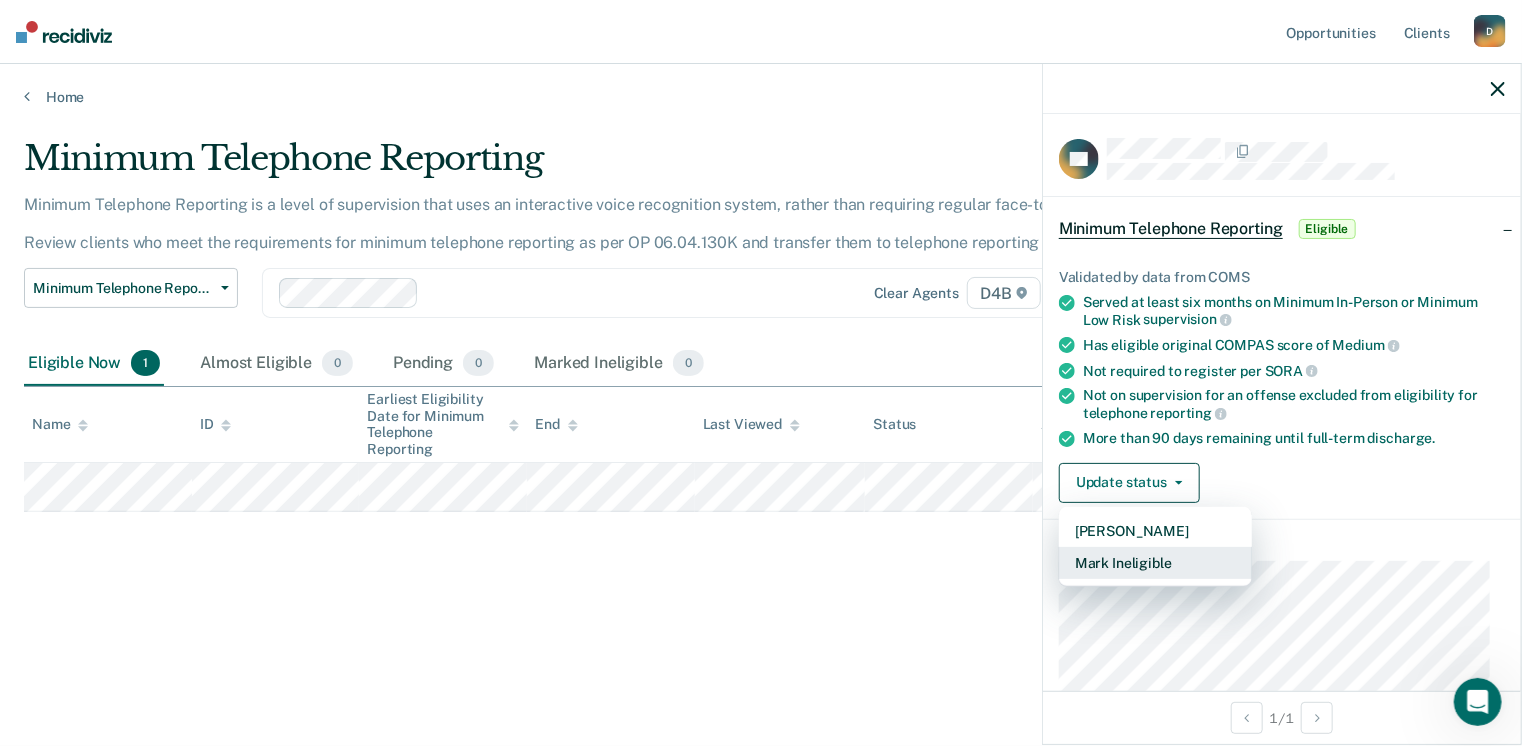 click on "Mark Ineligible" at bounding box center [1155, 563] 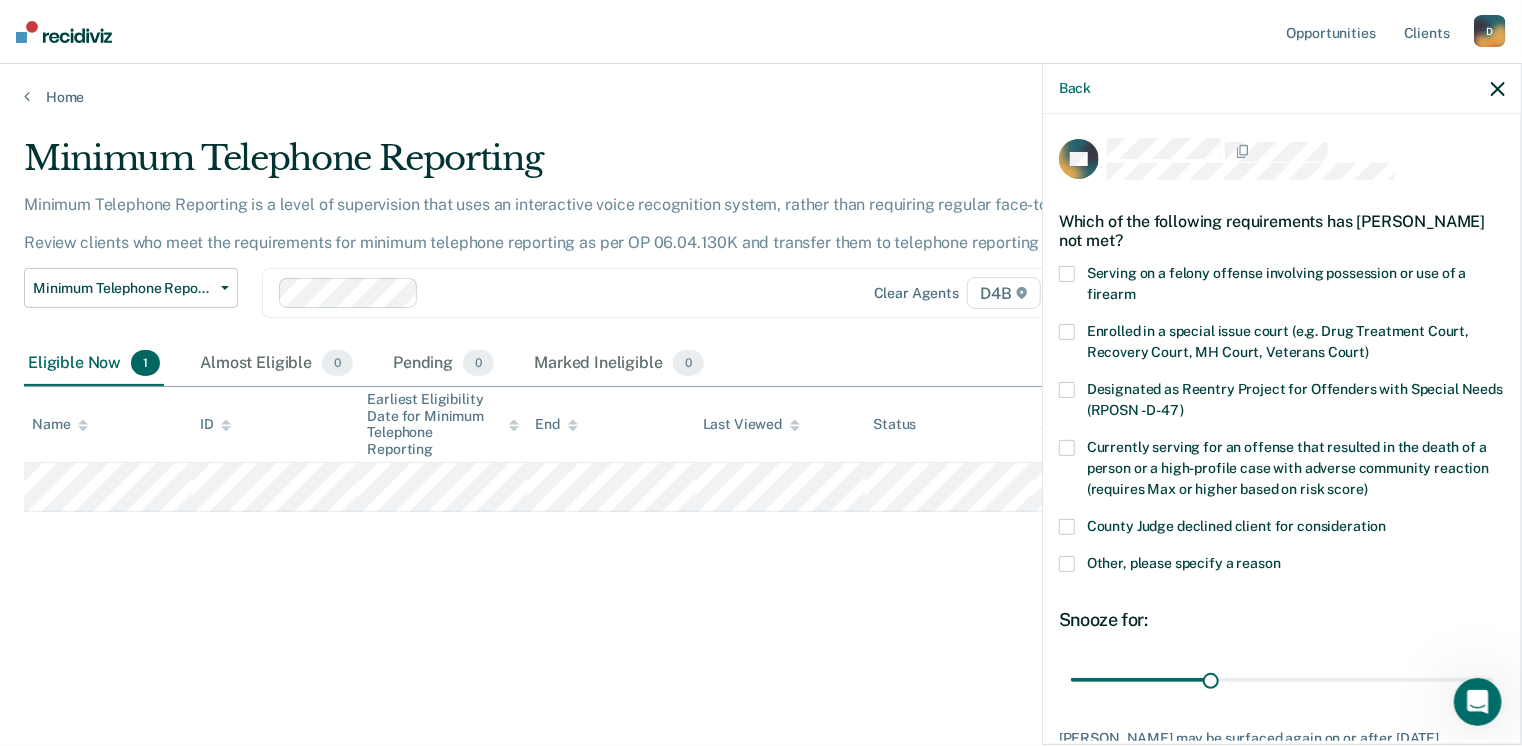 click at bounding box center (1067, 564) 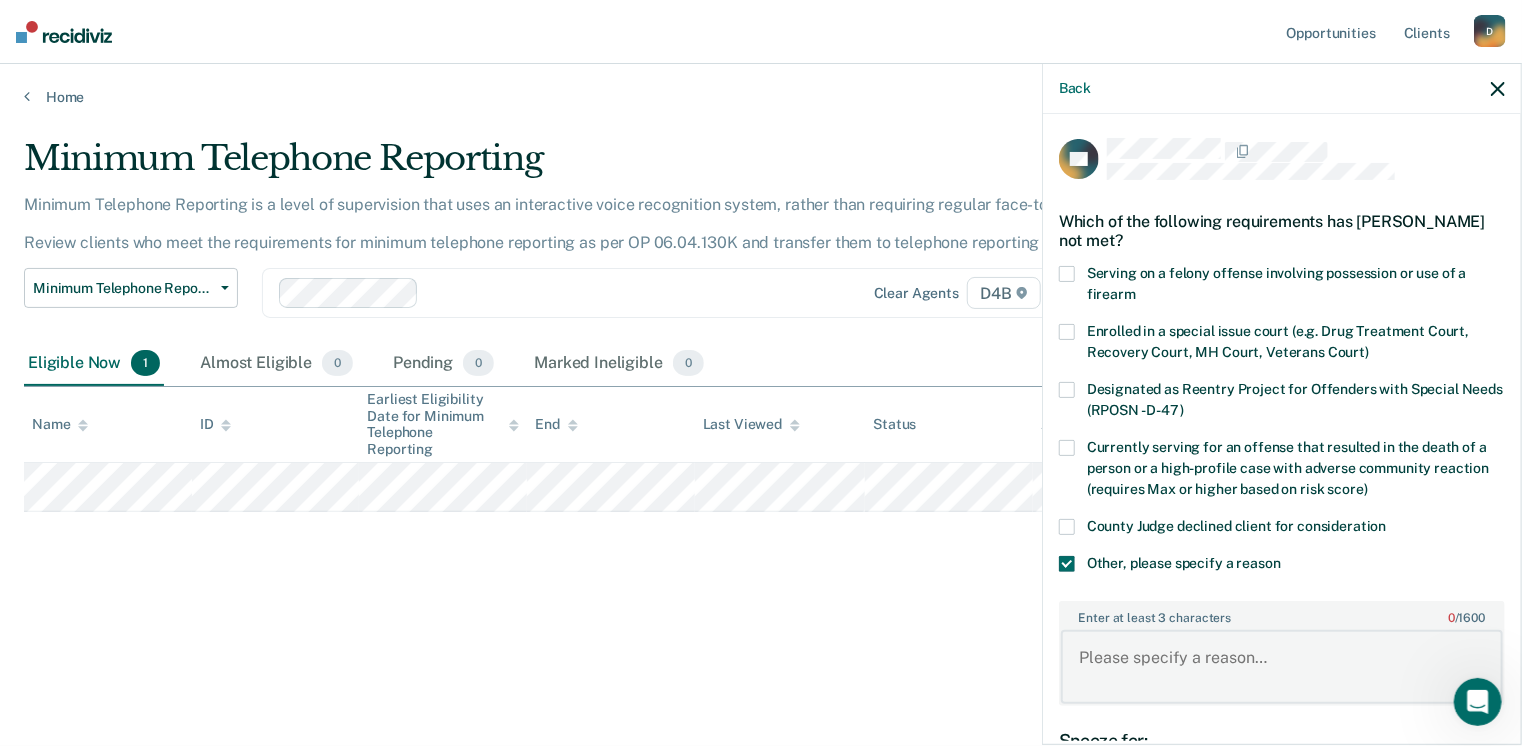 click on "Enter at least 3 characters 0  /  1600" at bounding box center [1282, 667] 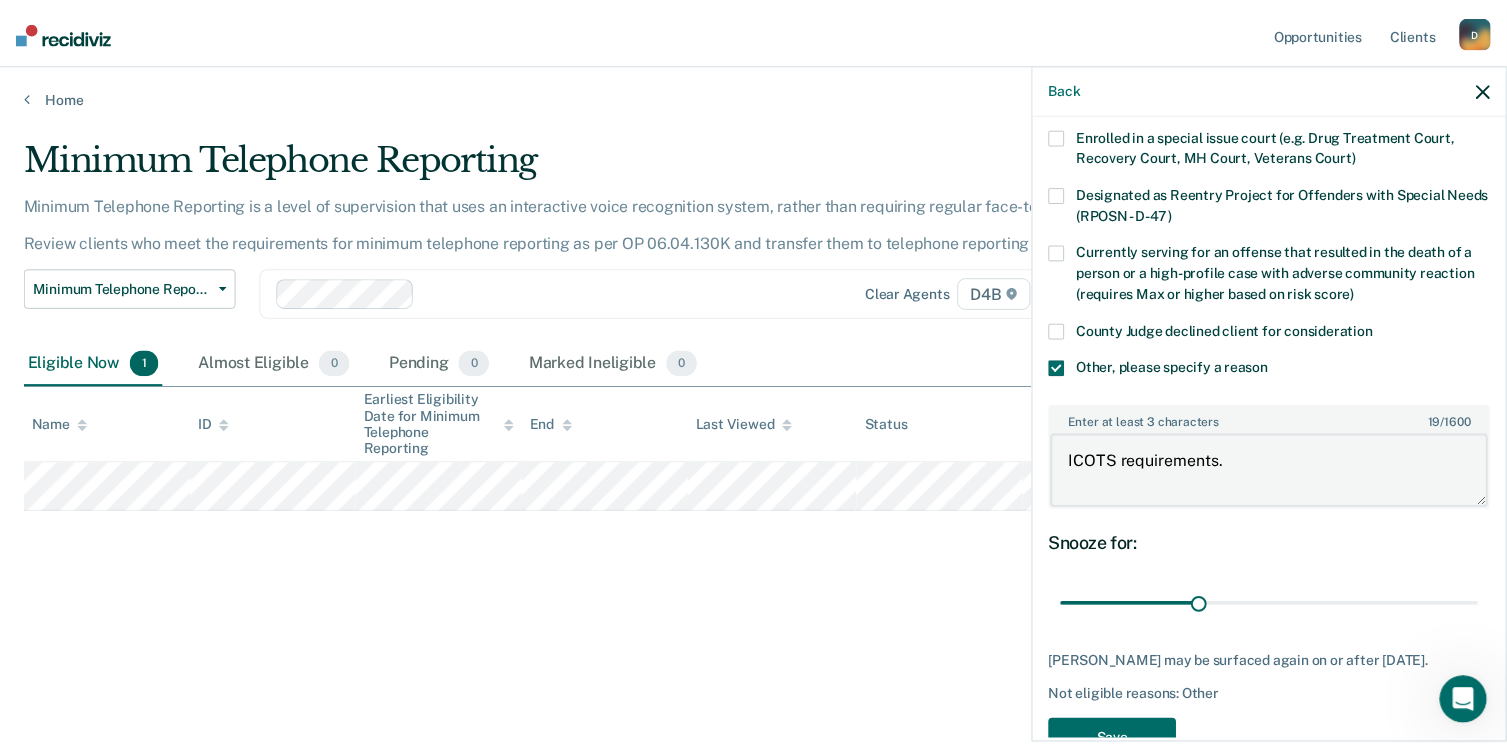 scroll, scrollTop: 248, scrollLeft: 0, axis: vertical 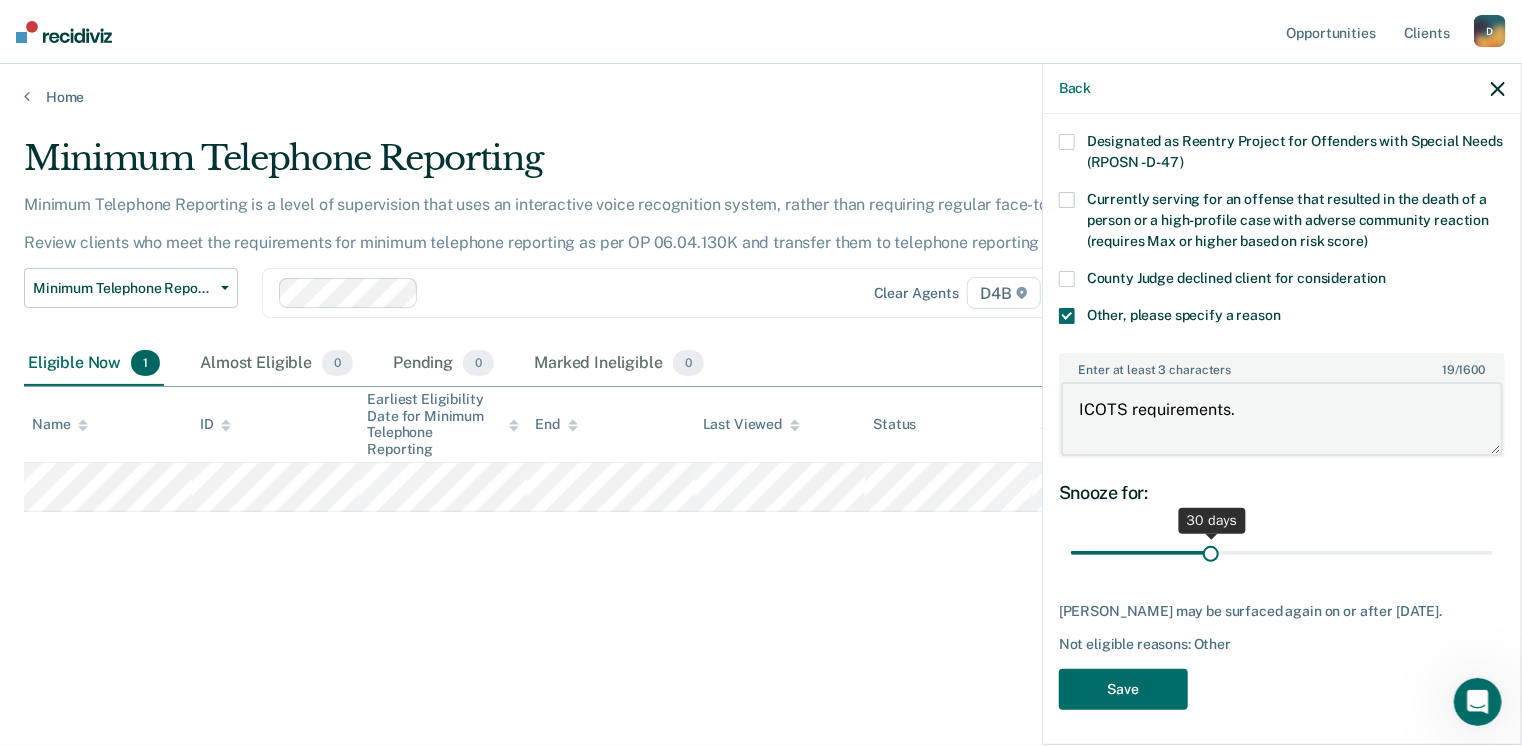 type on "ICOTS requirements." 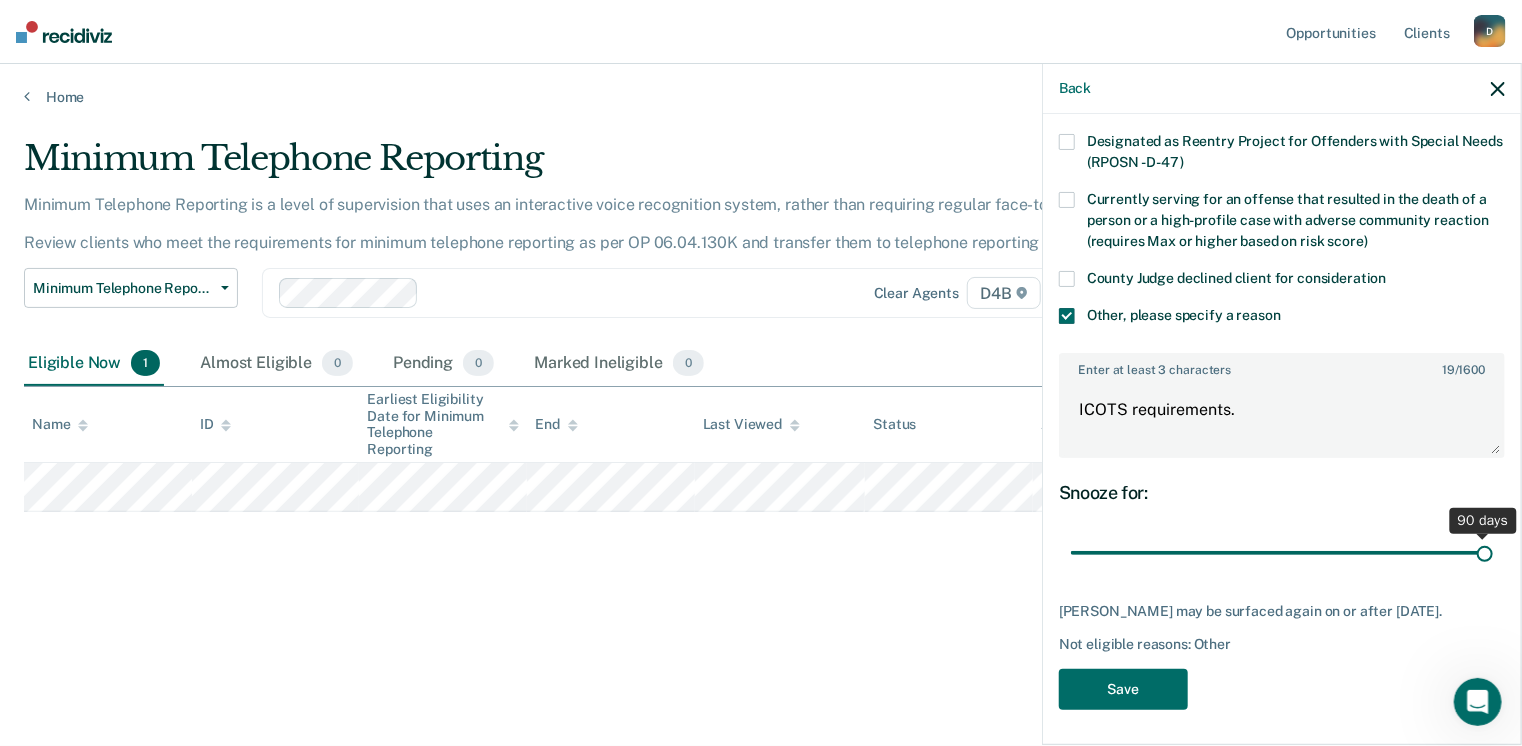 drag, startPoint x: 1206, startPoint y: 546, endPoint x: 1496, endPoint y: 552, distance: 290.06207 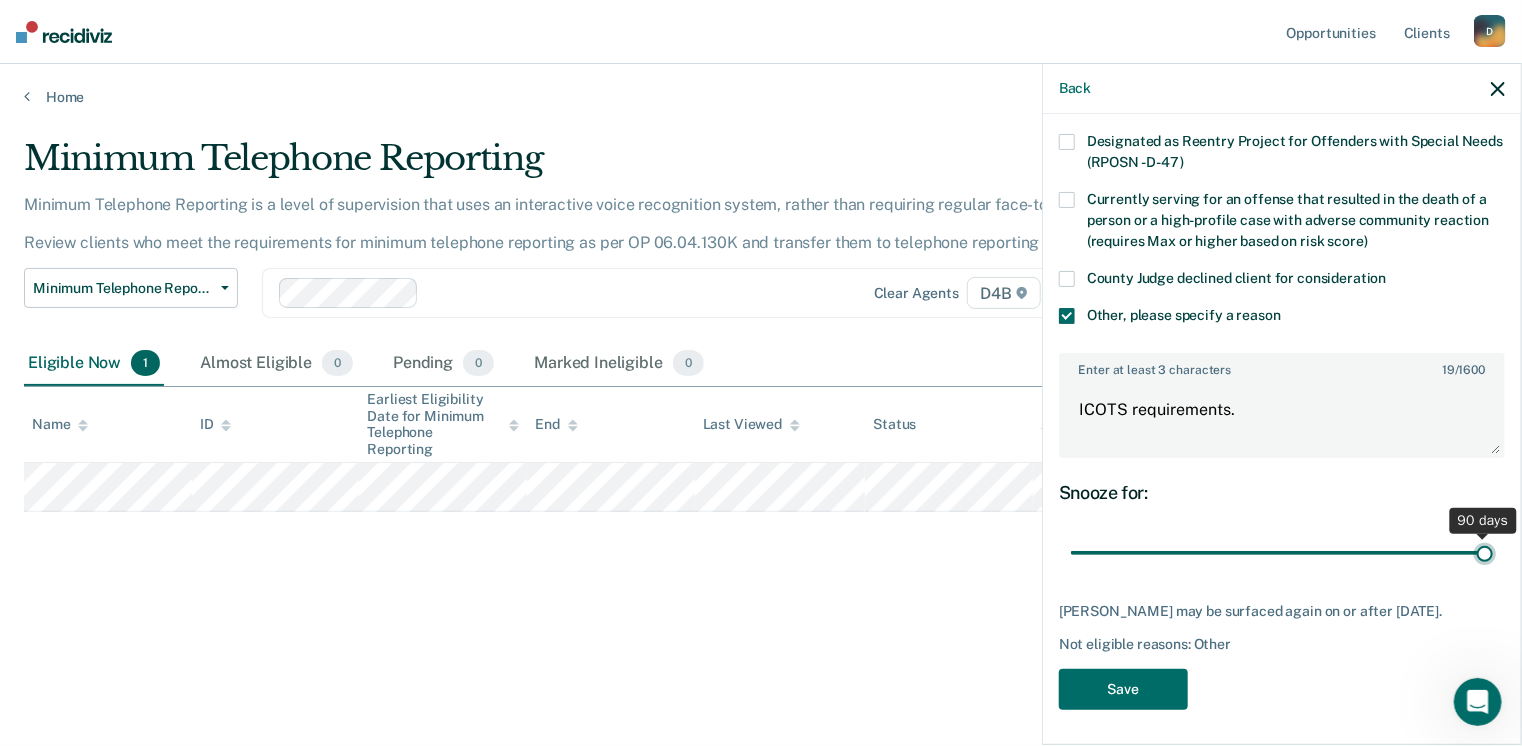 type on "90" 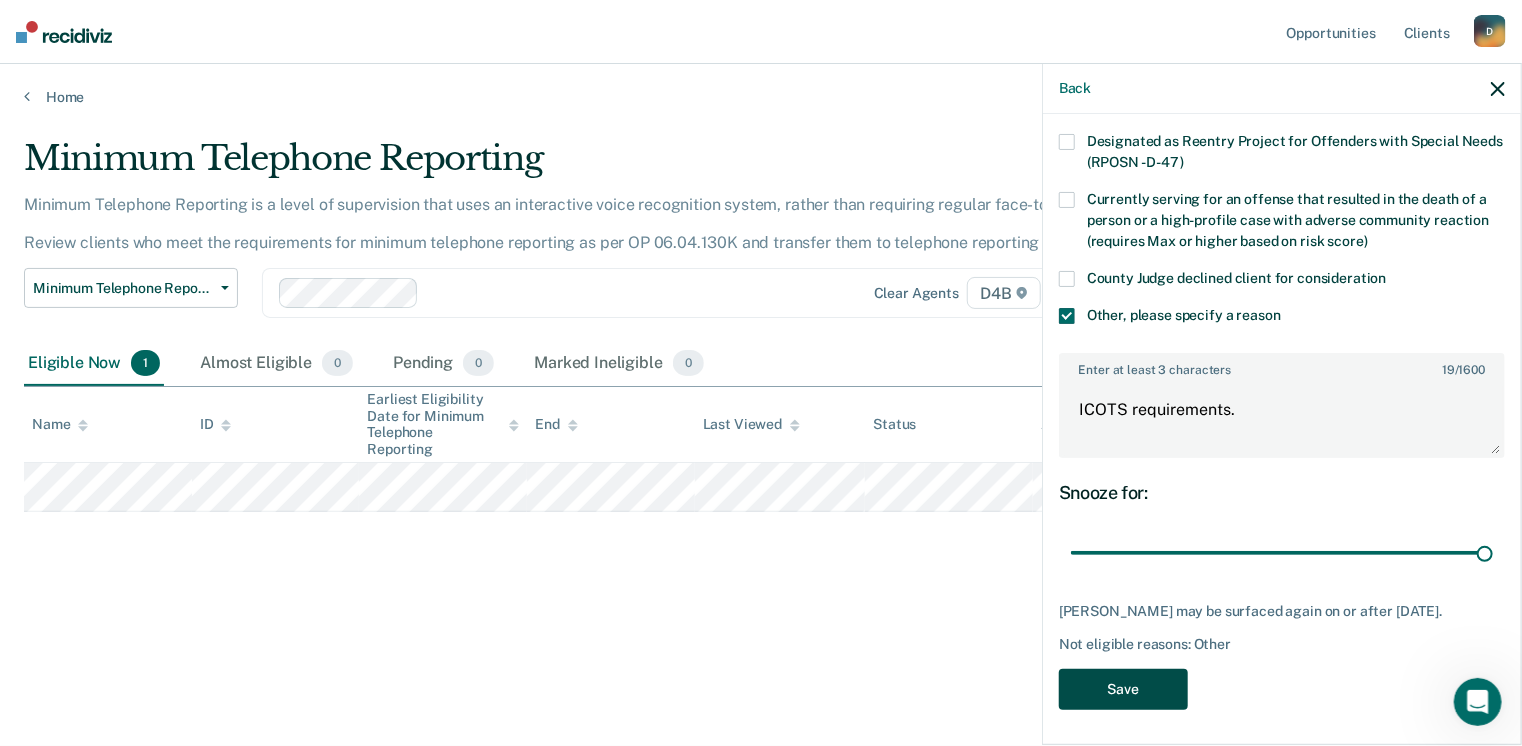 click on "Save" at bounding box center [1123, 689] 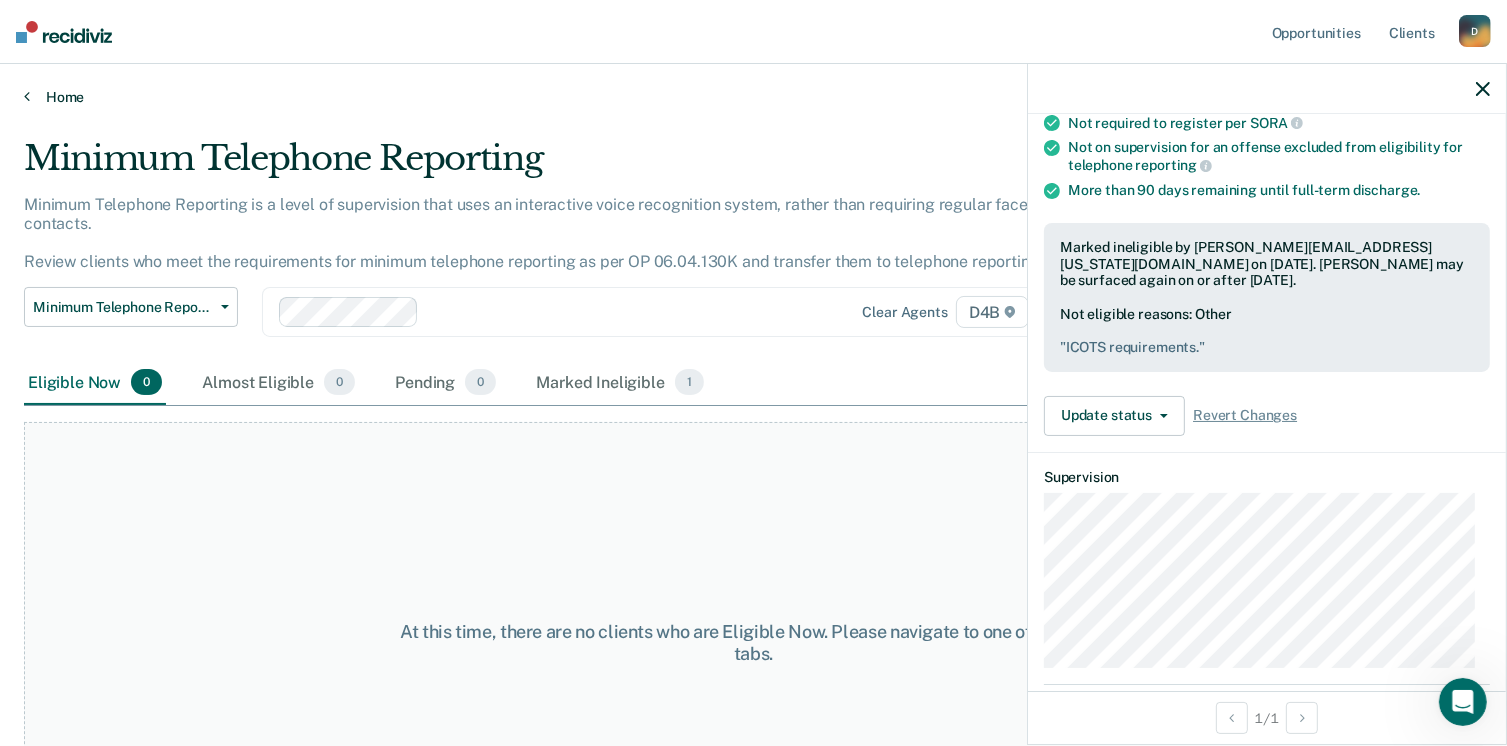 click at bounding box center (27, 96) 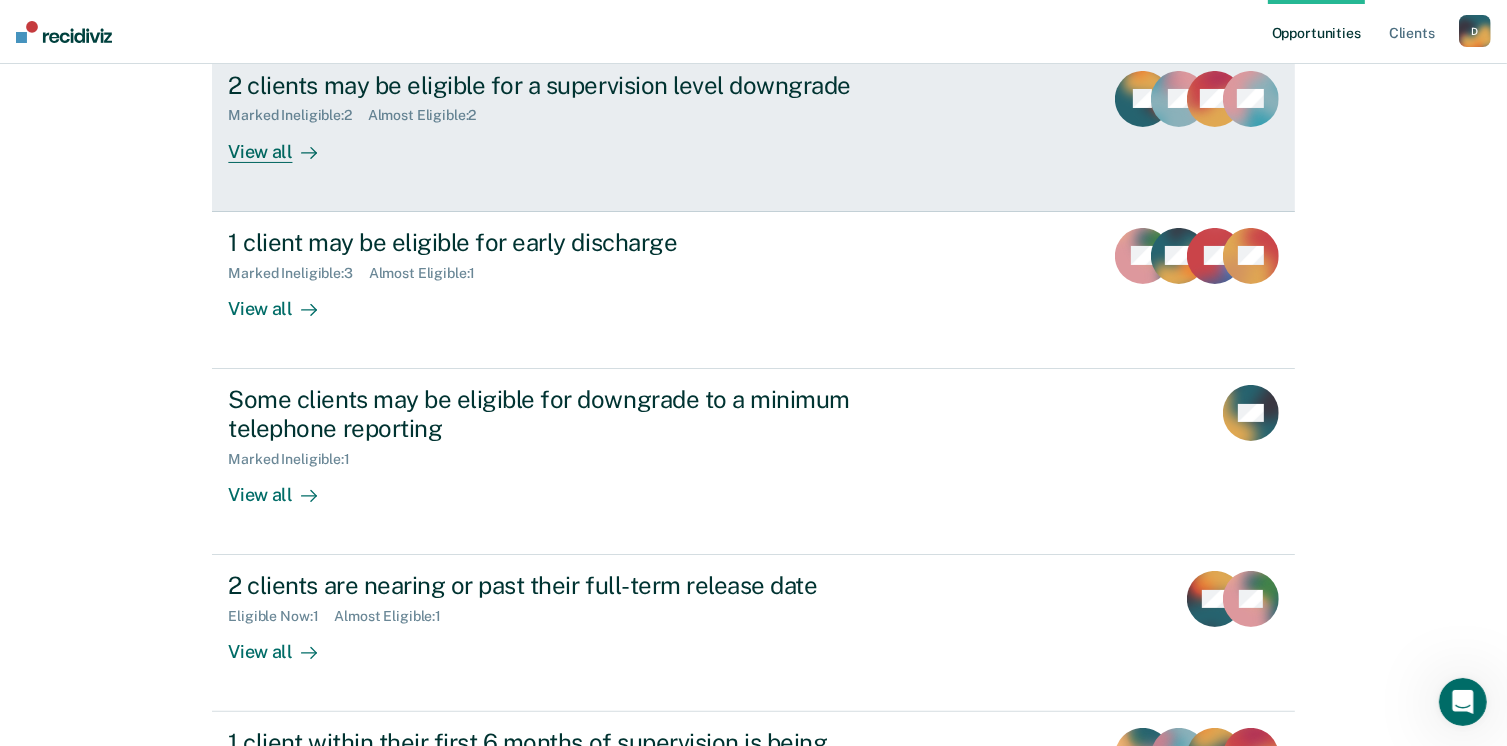 scroll, scrollTop: 252, scrollLeft: 0, axis: vertical 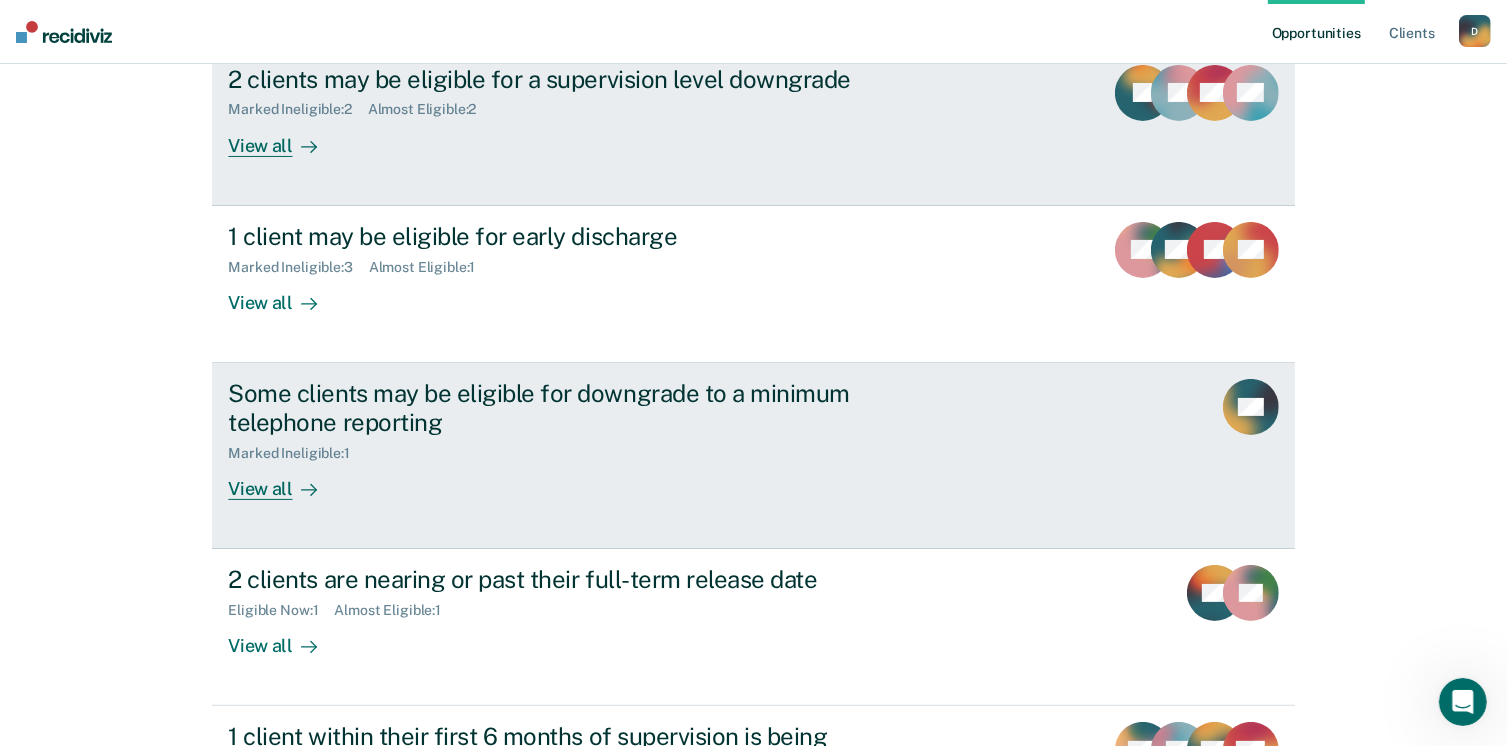 click on "Marked Ineligible :  1" at bounding box center [579, 449] 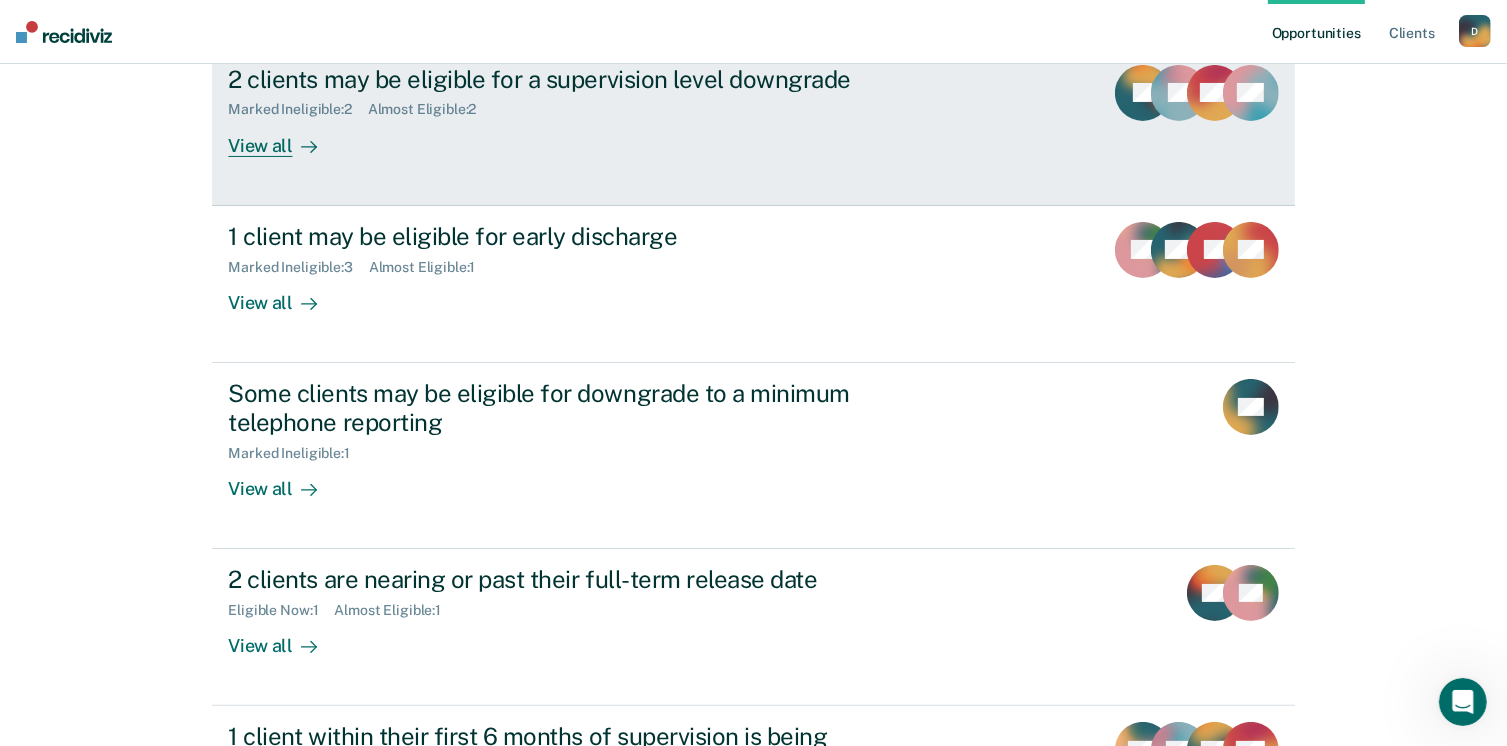 scroll, scrollTop: 0, scrollLeft: 0, axis: both 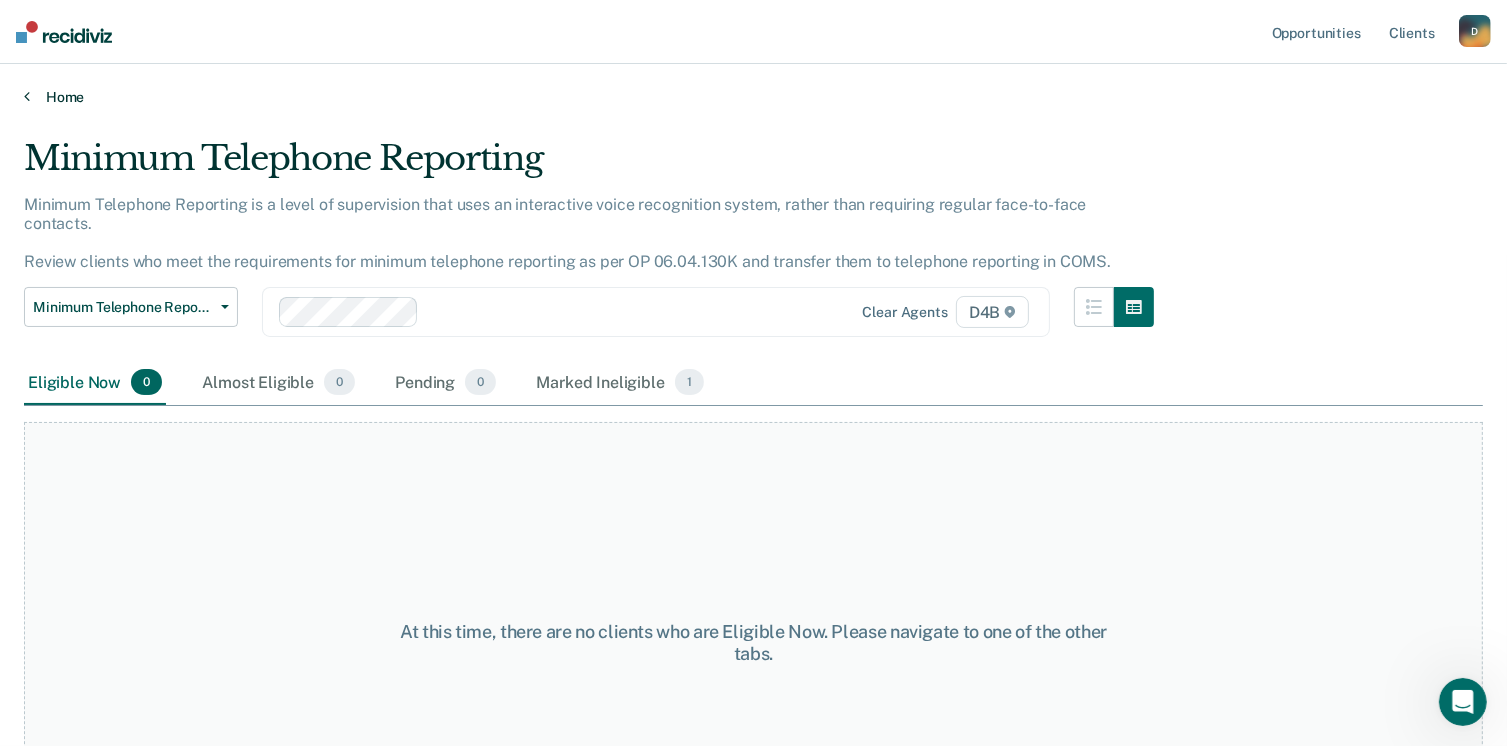 click at bounding box center [27, 96] 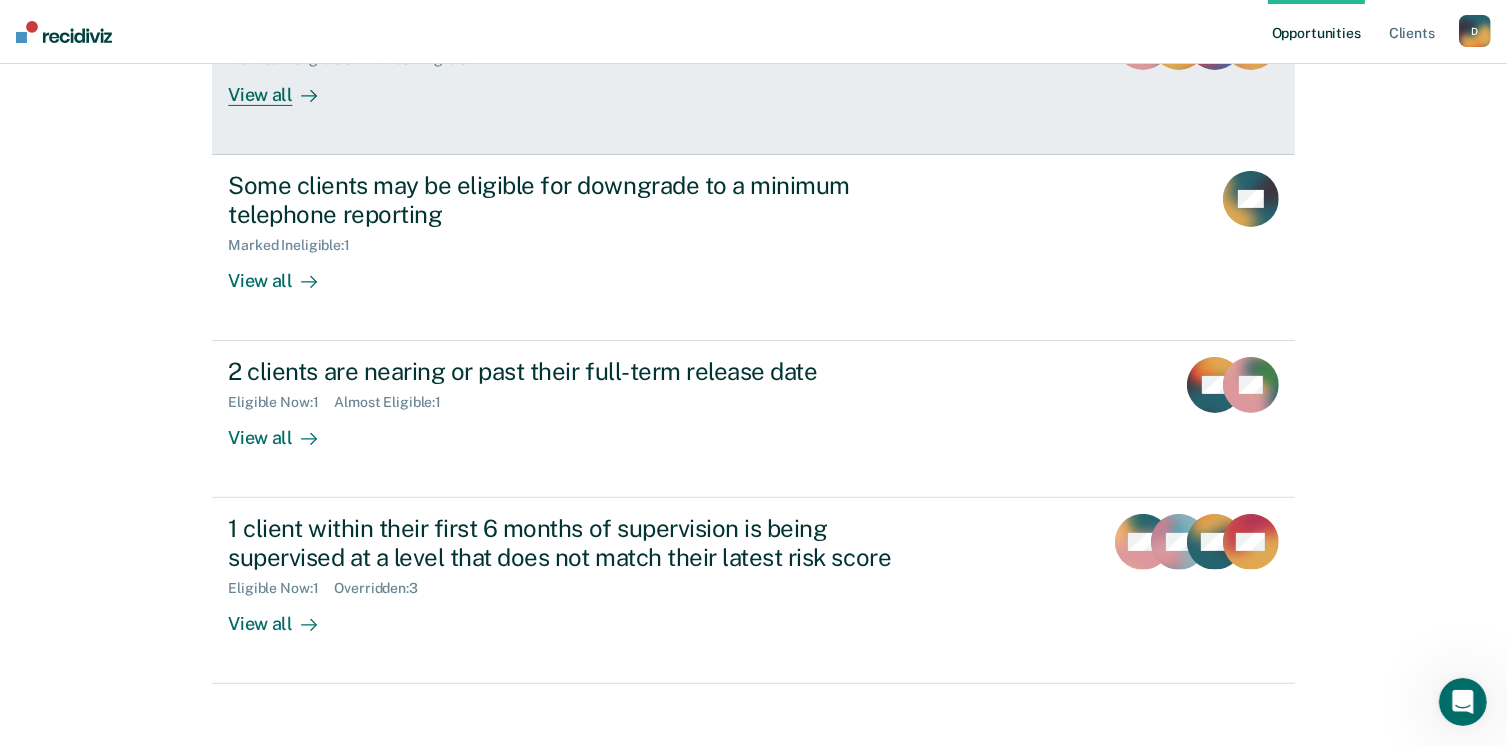scroll, scrollTop: 462, scrollLeft: 0, axis: vertical 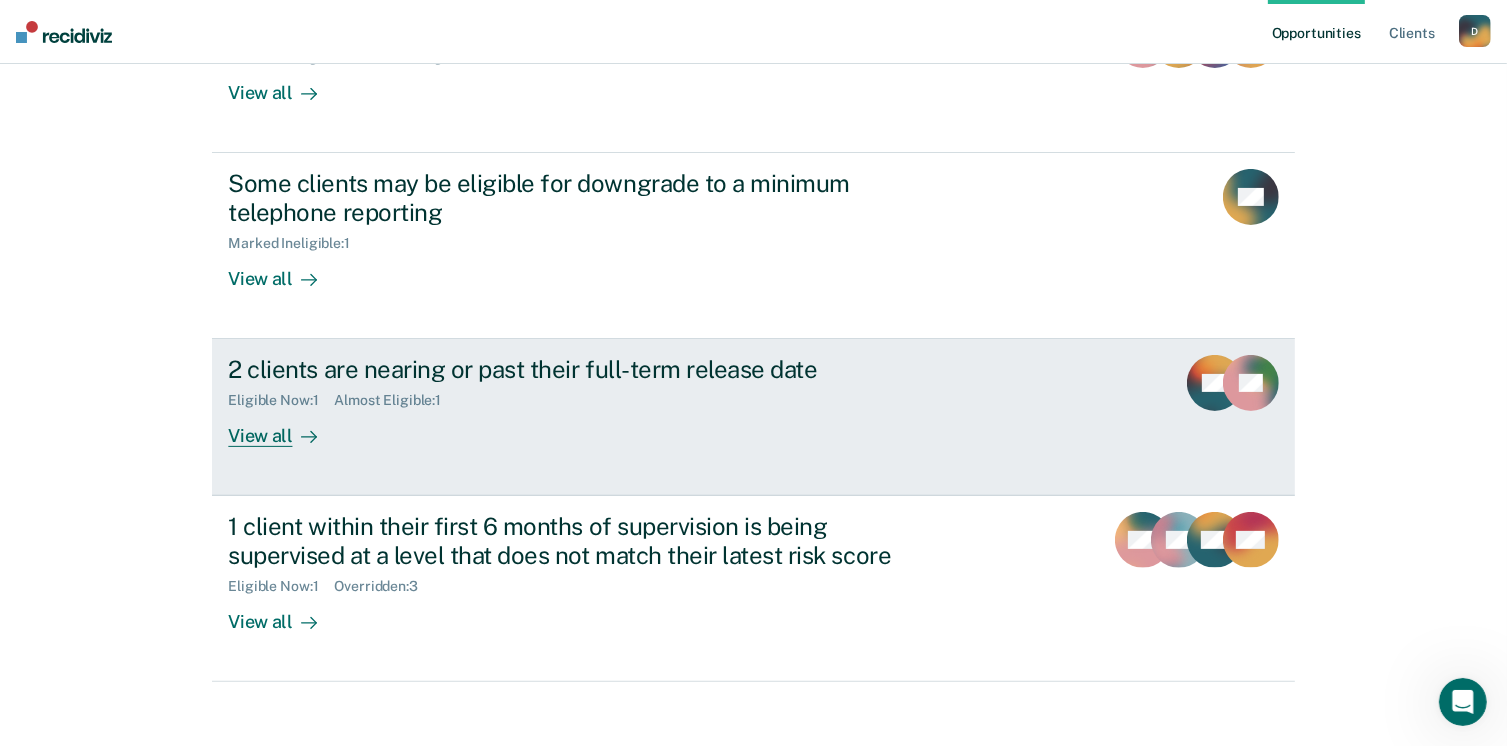 click on "View all" at bounding box center (284, 428) 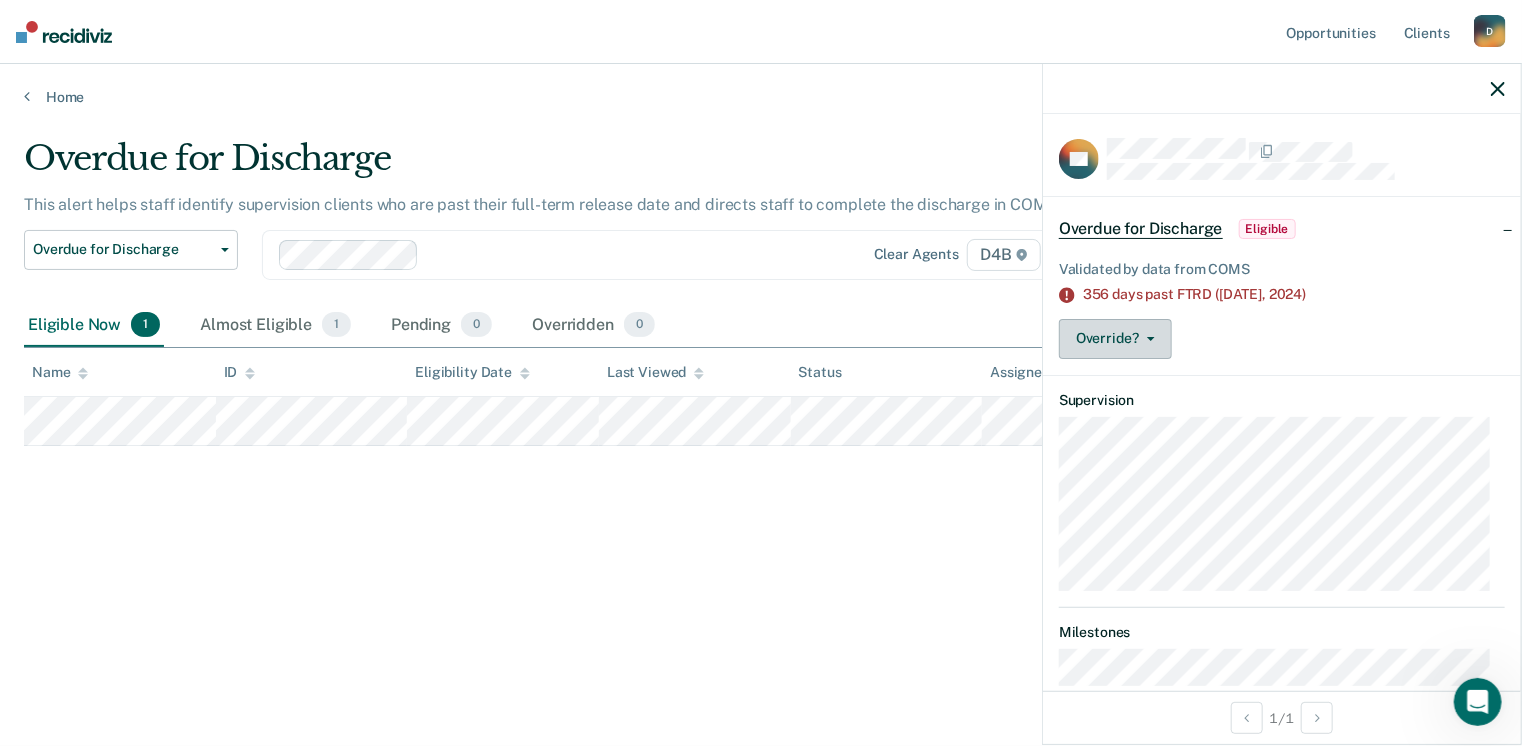 click on "Override?" at bounding box center [1115, 339] 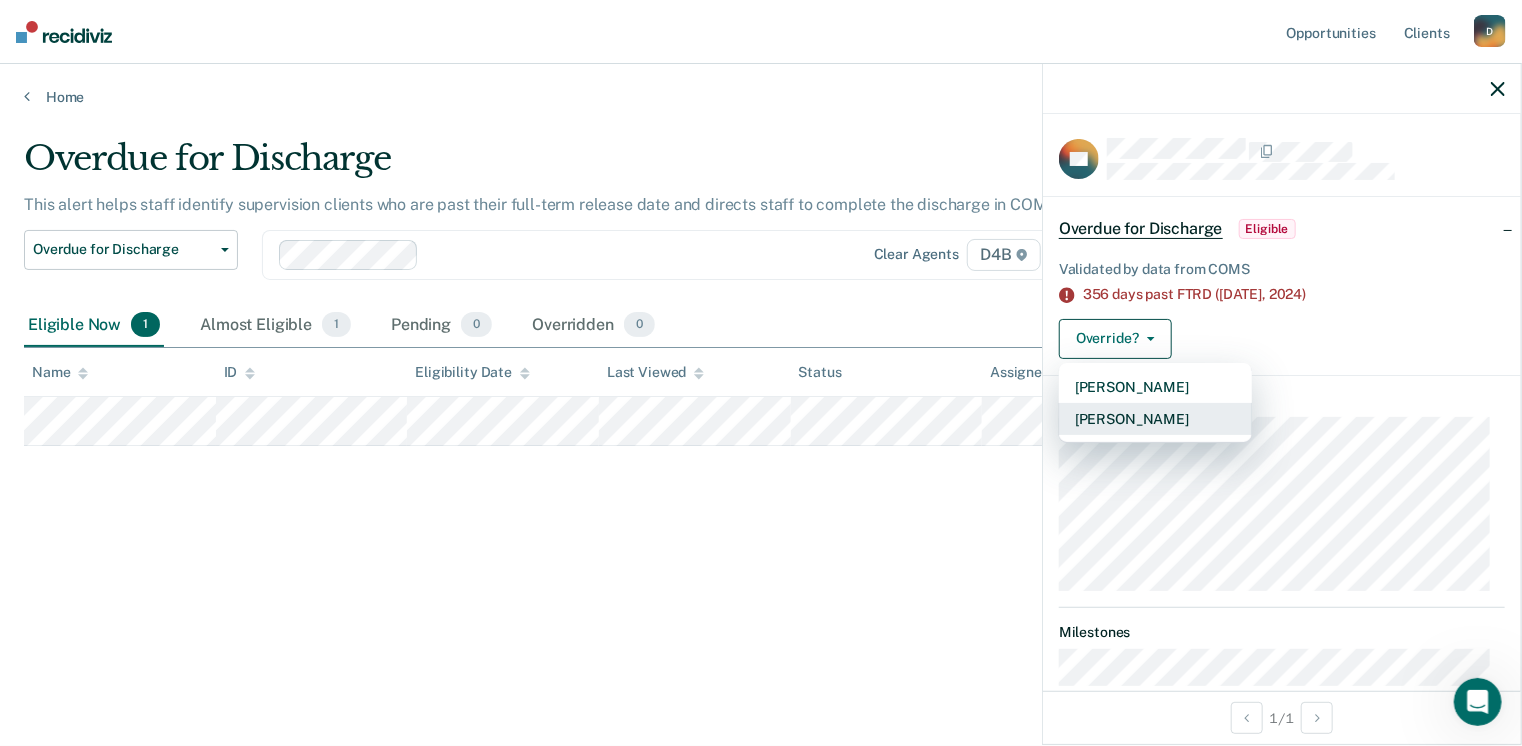 click on "[PERSON_NAME]" at bounding box center [1155, 419] 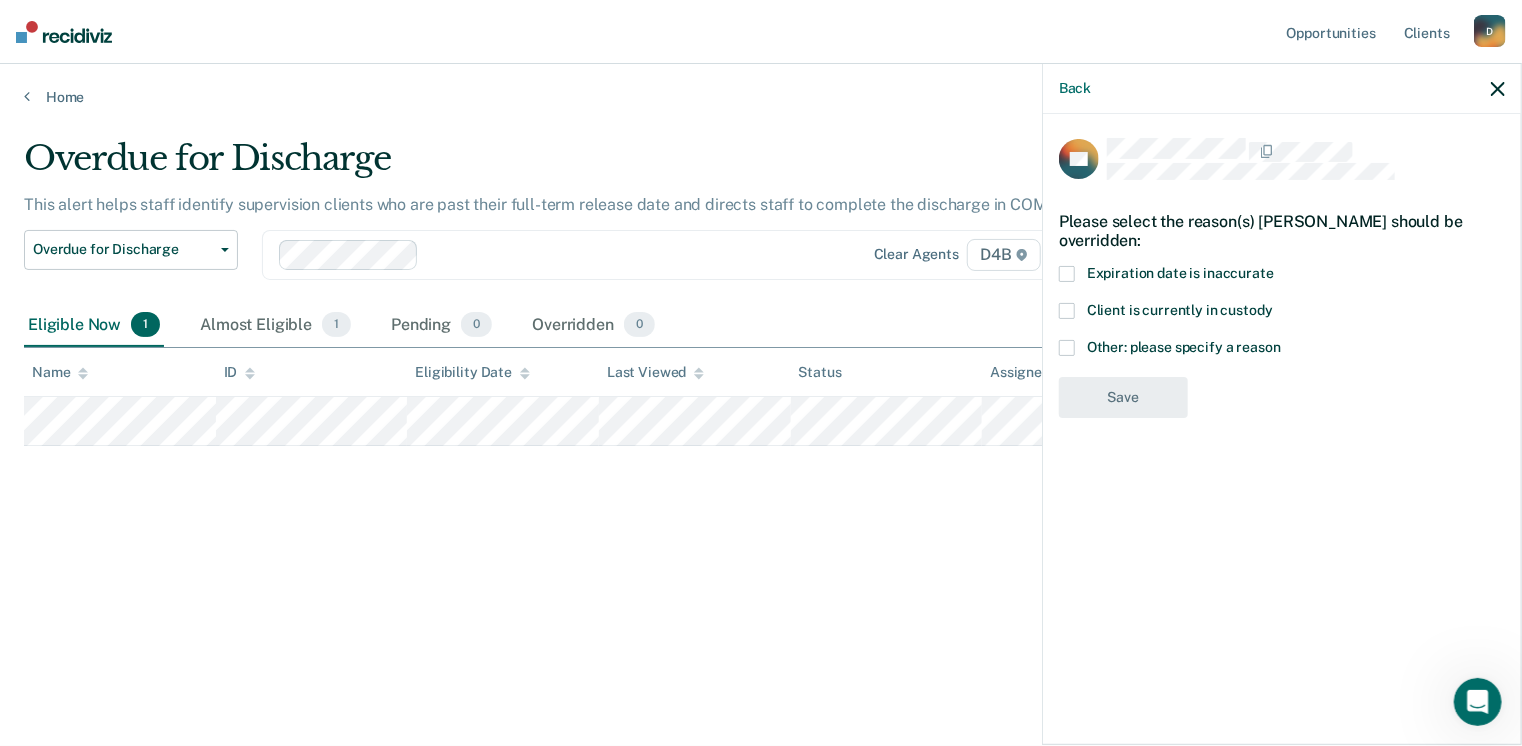 click at bounding box center (1067, 348) 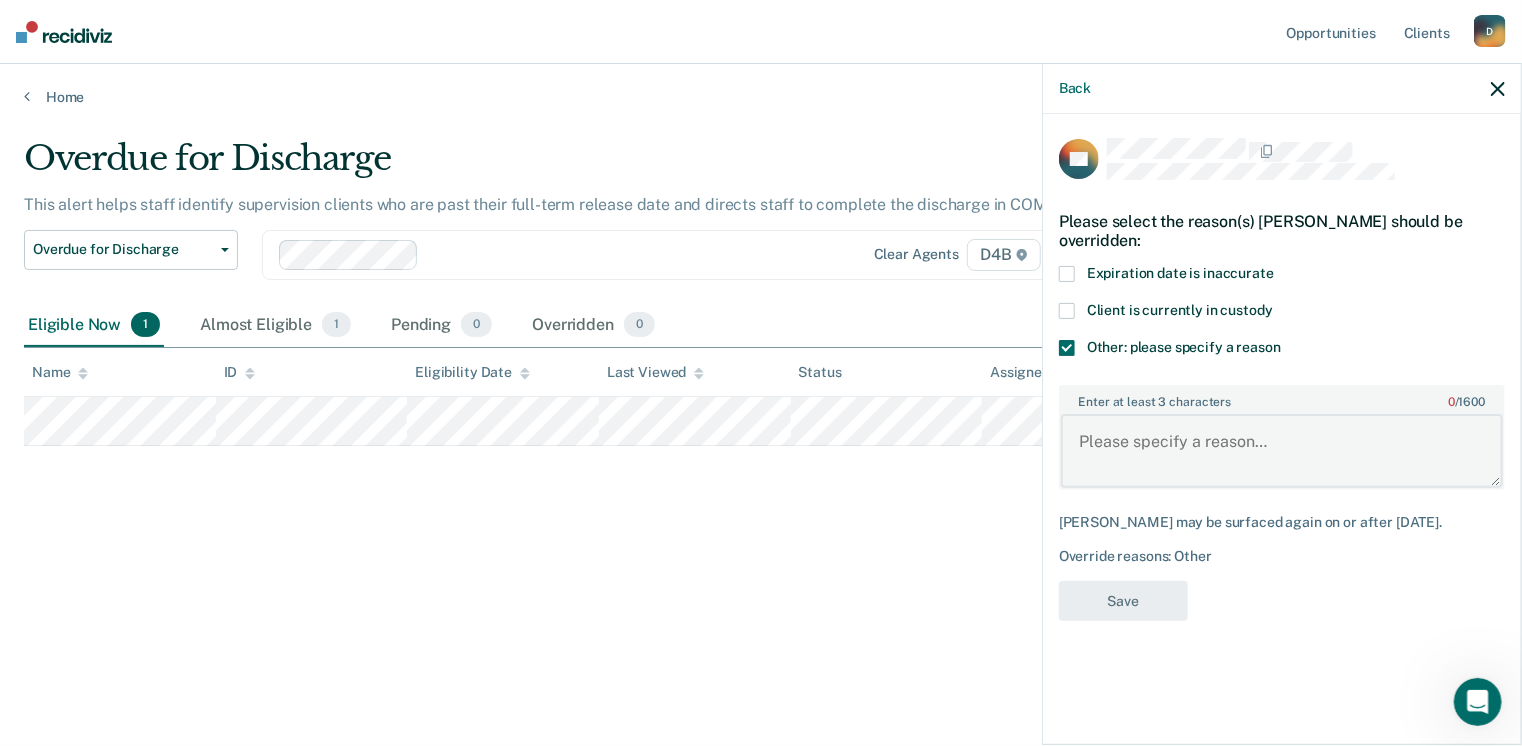 click on "Enter at least 3 characters 0  /  1600" at bounding box center (1282, 451) 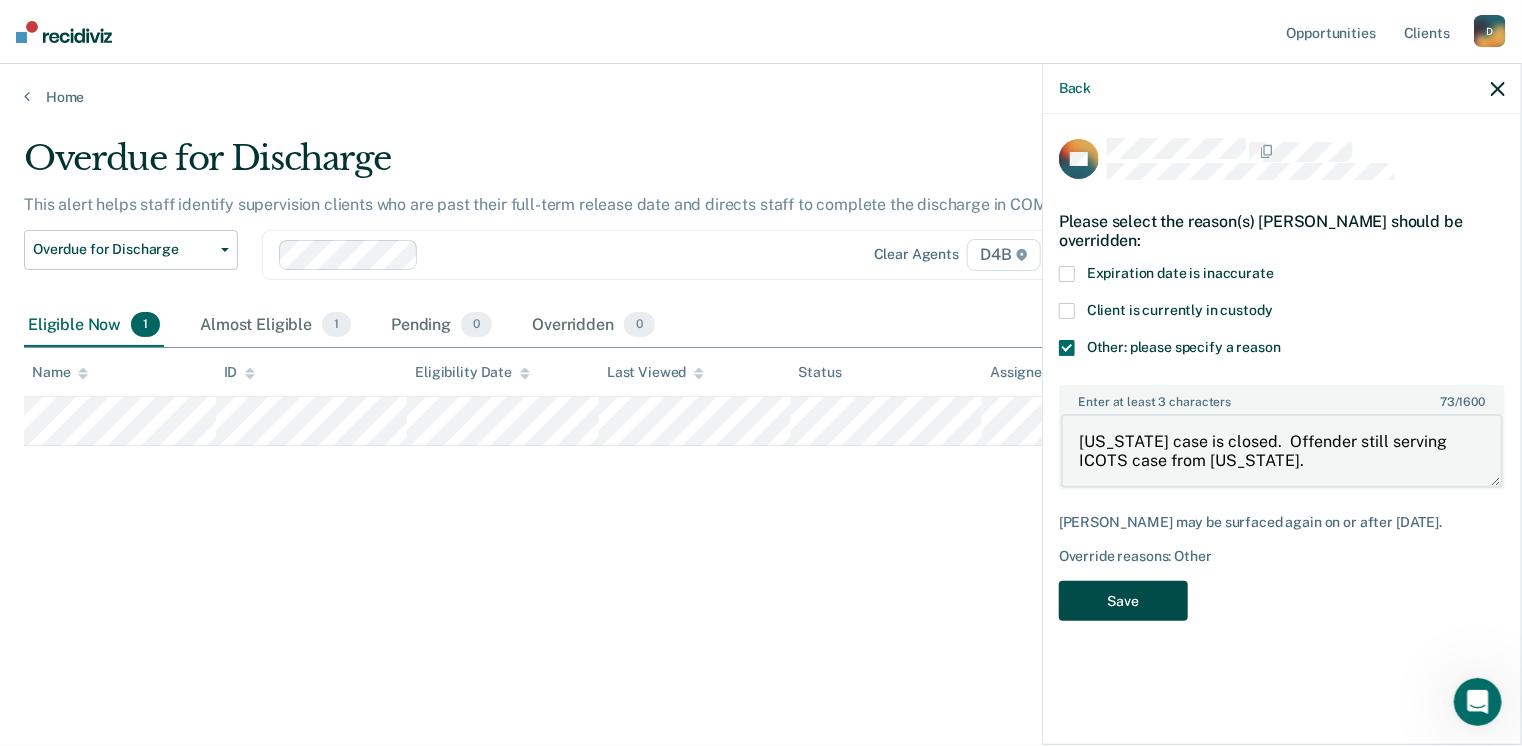 type on "[US_STATE] case is closed.  Offender still serving ICOTS case from [US_STATE]." 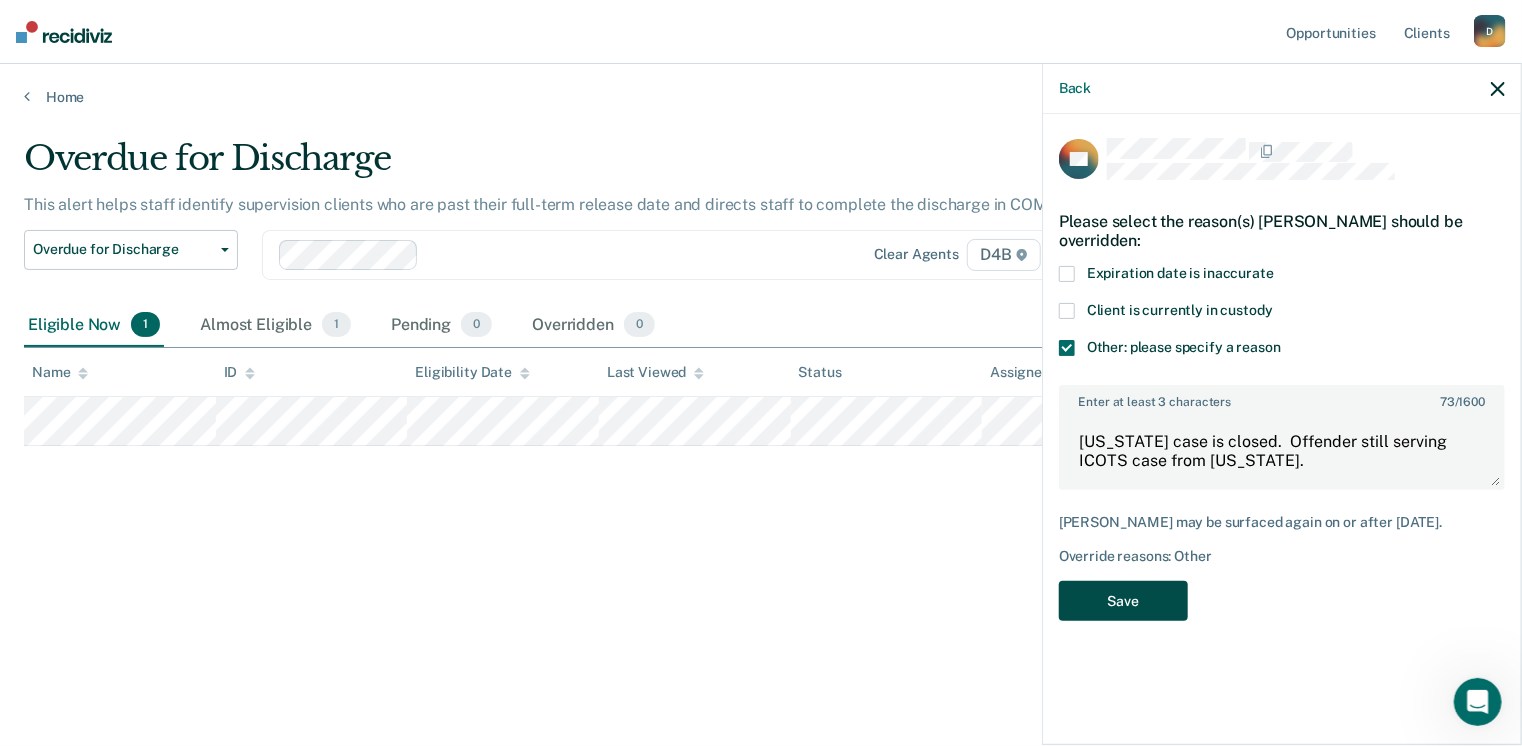 click on "Save" at bounding box center (1123, 601) 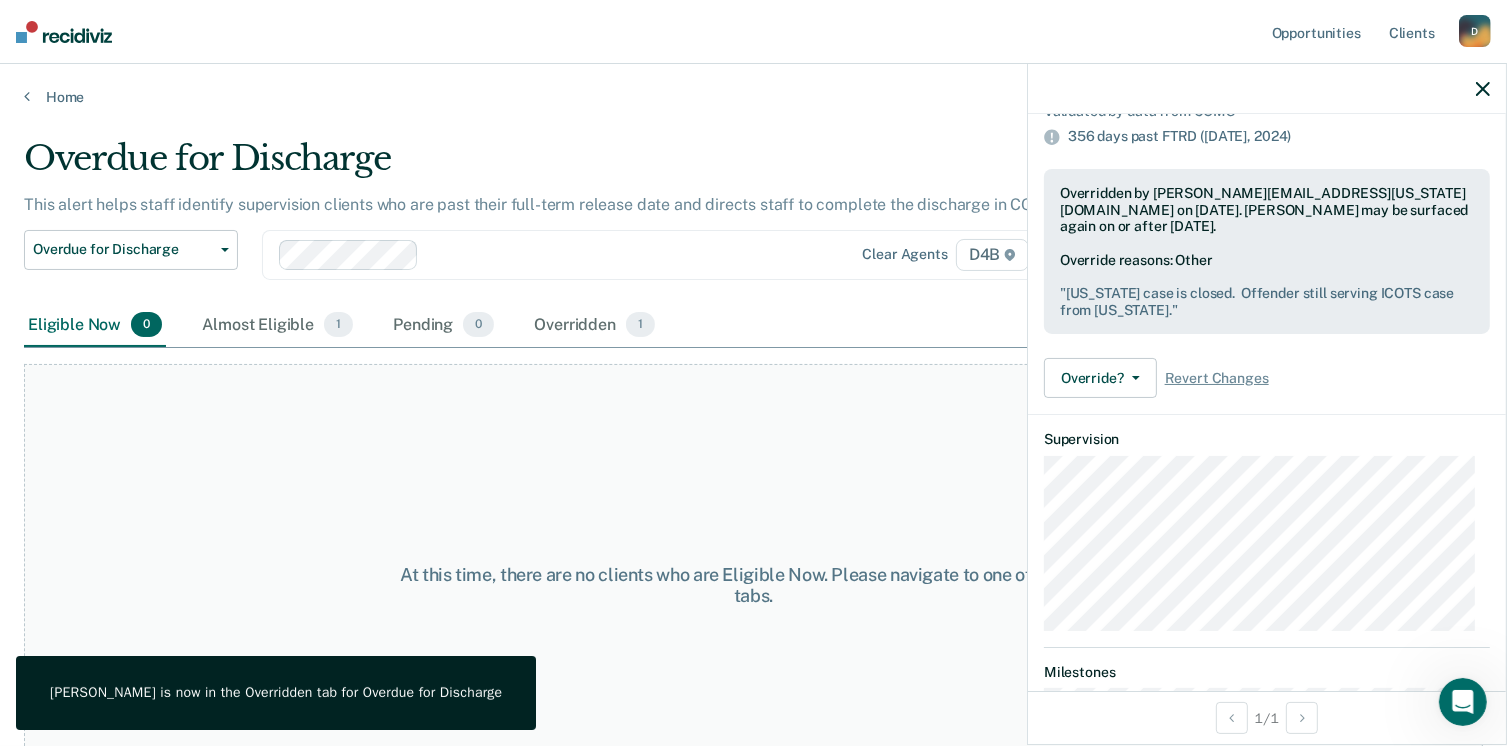 scroll, scrollTop: 245, scrollLeft: 0, axis: vertical 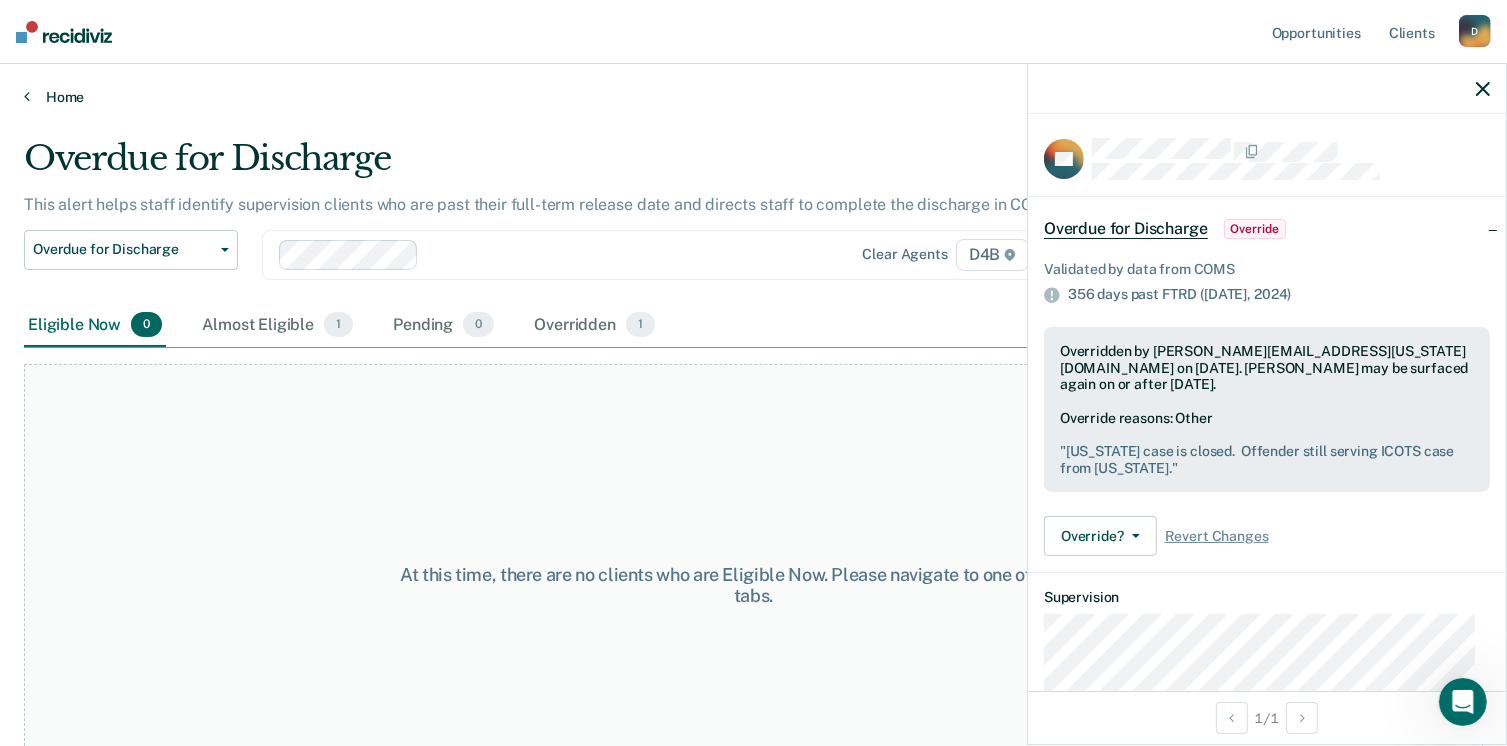 click at bounding box center (27, 96) 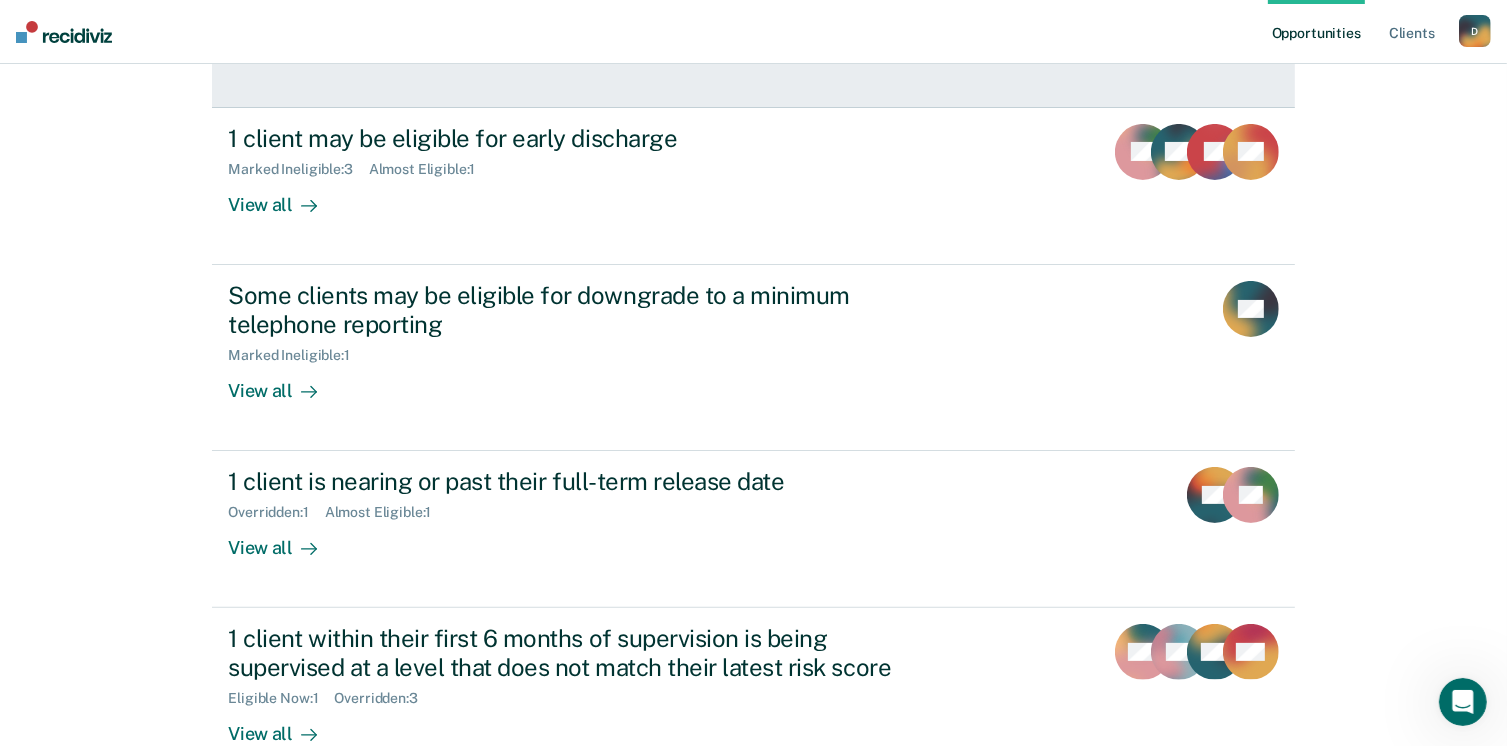 scroll, scrollTop: 476, scrollLeft: 0, axis: vertical 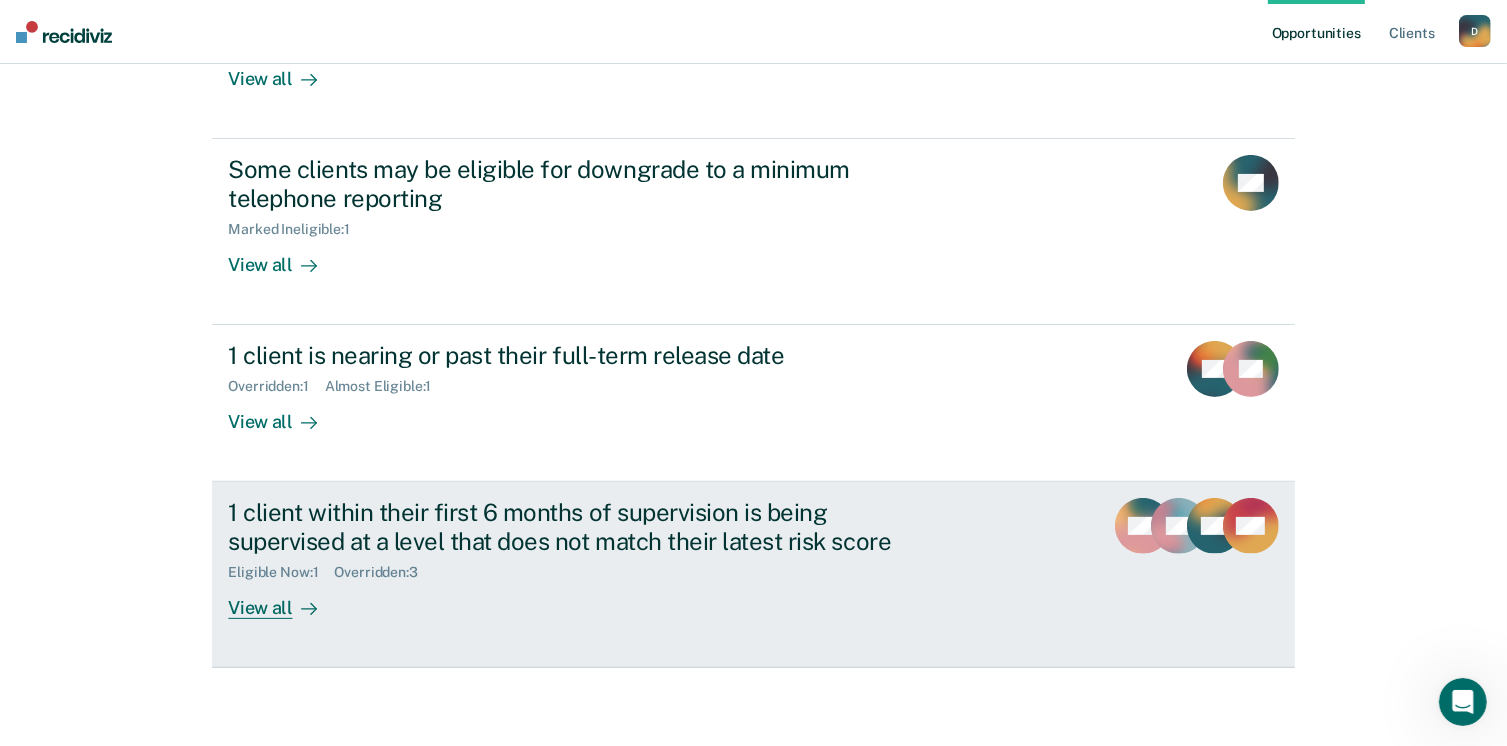 click on "View all" at bounding box center [284, 600] 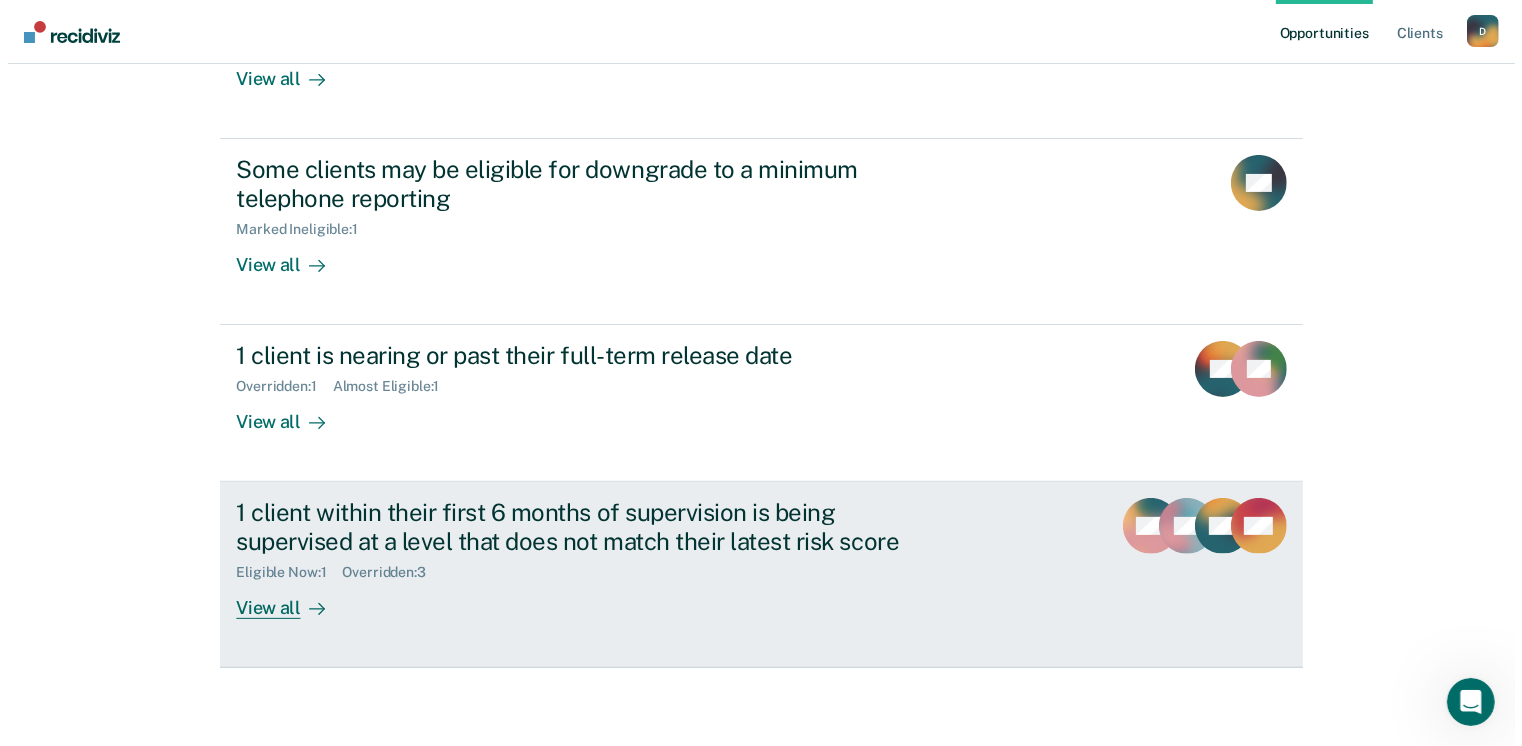 scroll, scrollTop: 0, scrollLeft: 0, axis: both 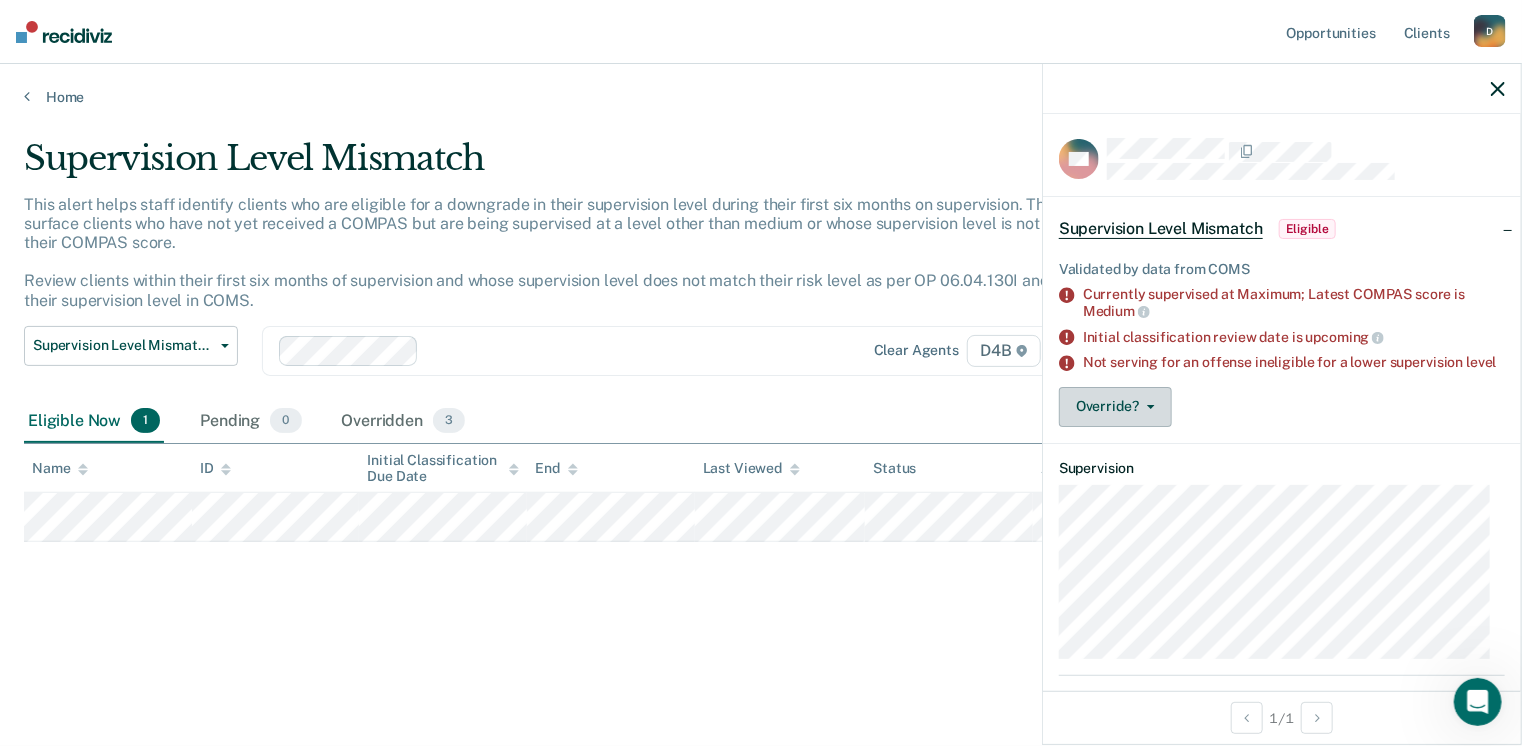 click on "Override?" at bounding box center (1115, 407) 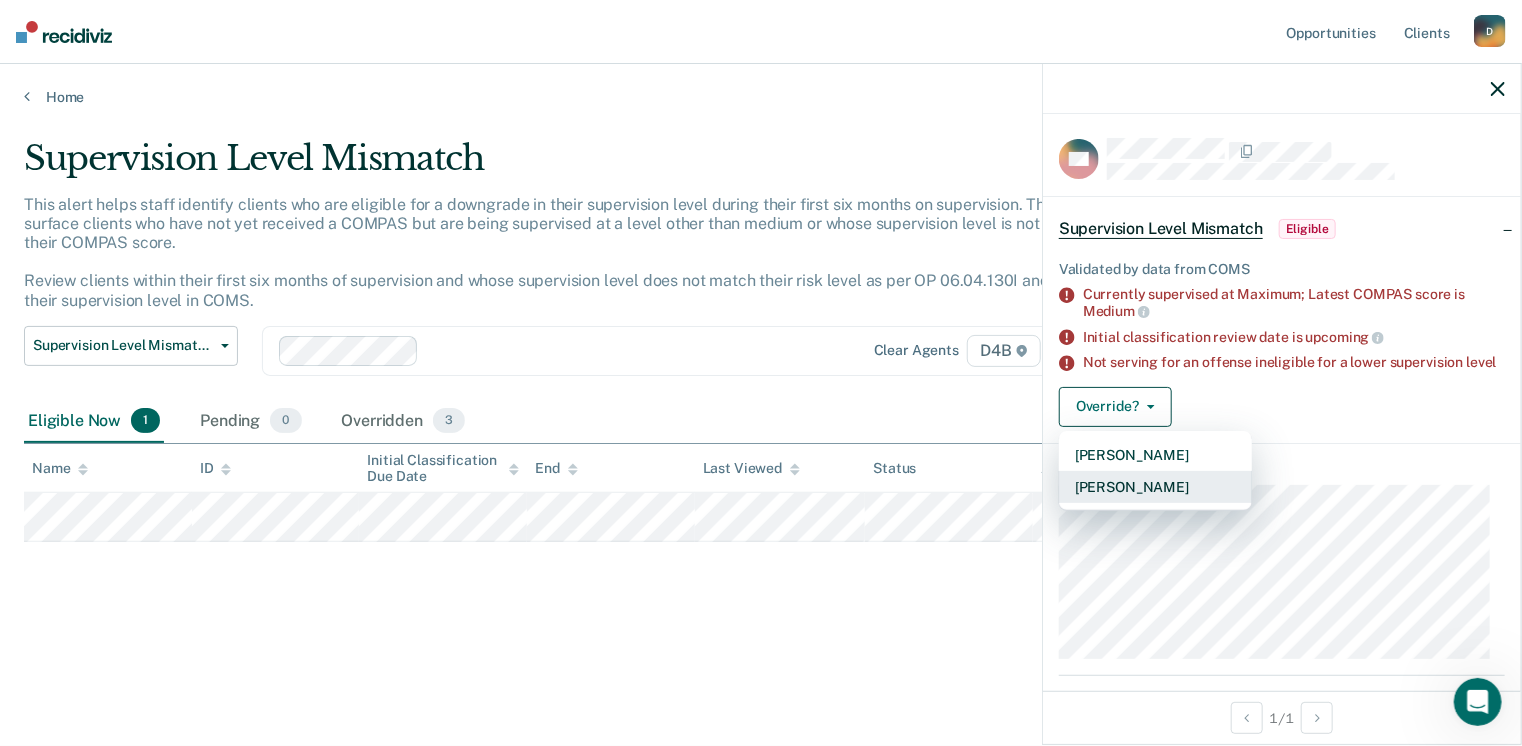 click on "[PERSON_NAME]" at bounding box center (1155, 487) 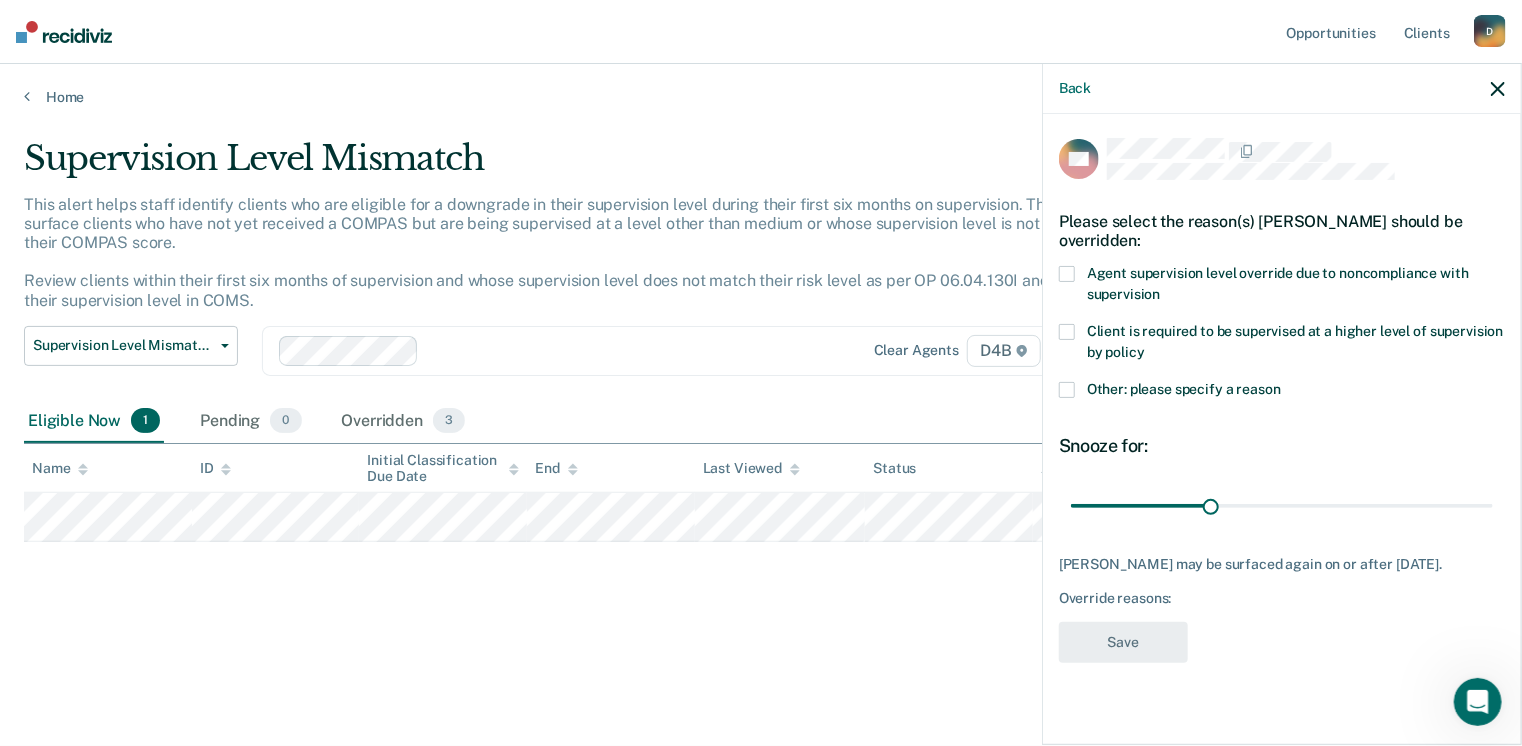 click at bounding box center (1067, 390) 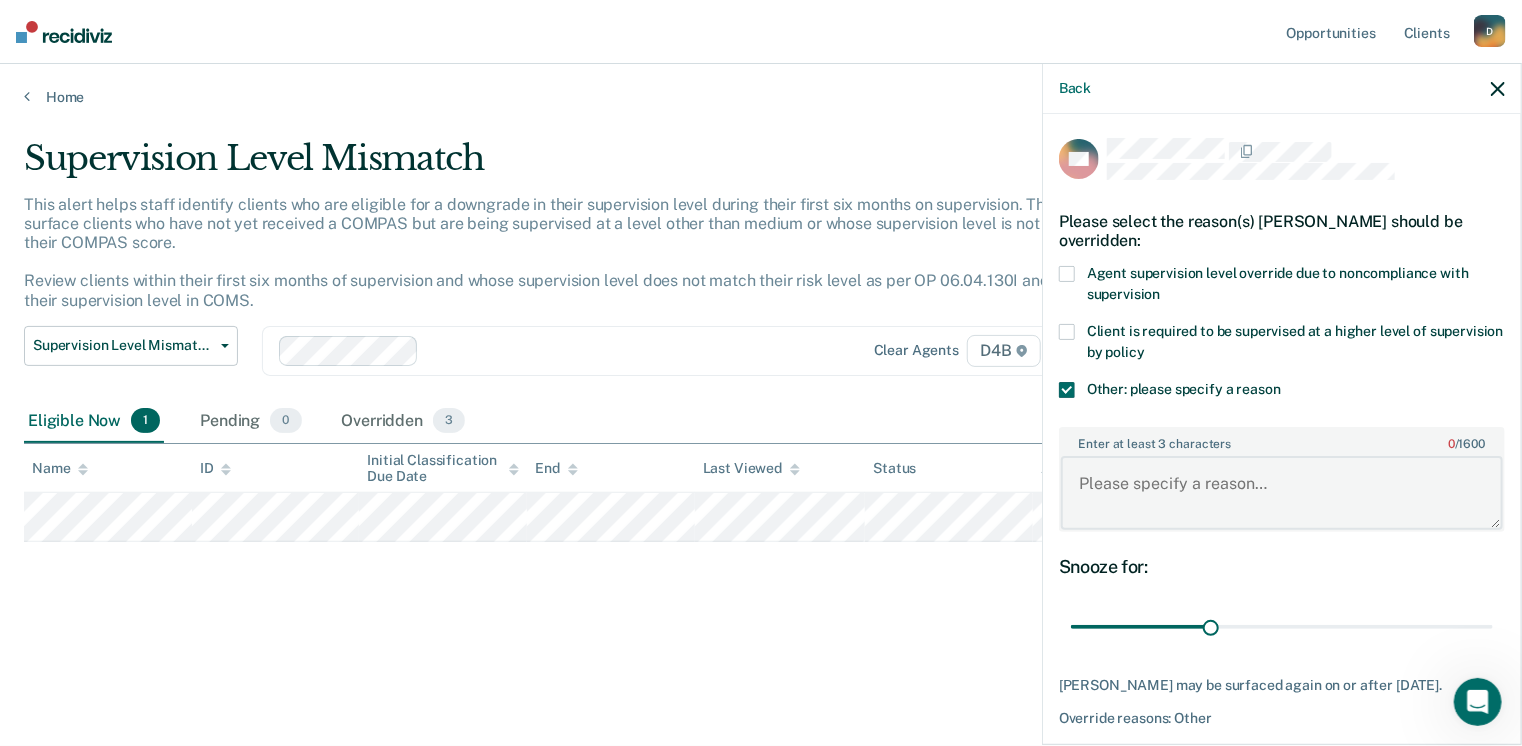 click on "Enter at least 3 characters 0  /  1600" at bounding box center [1282, 493] 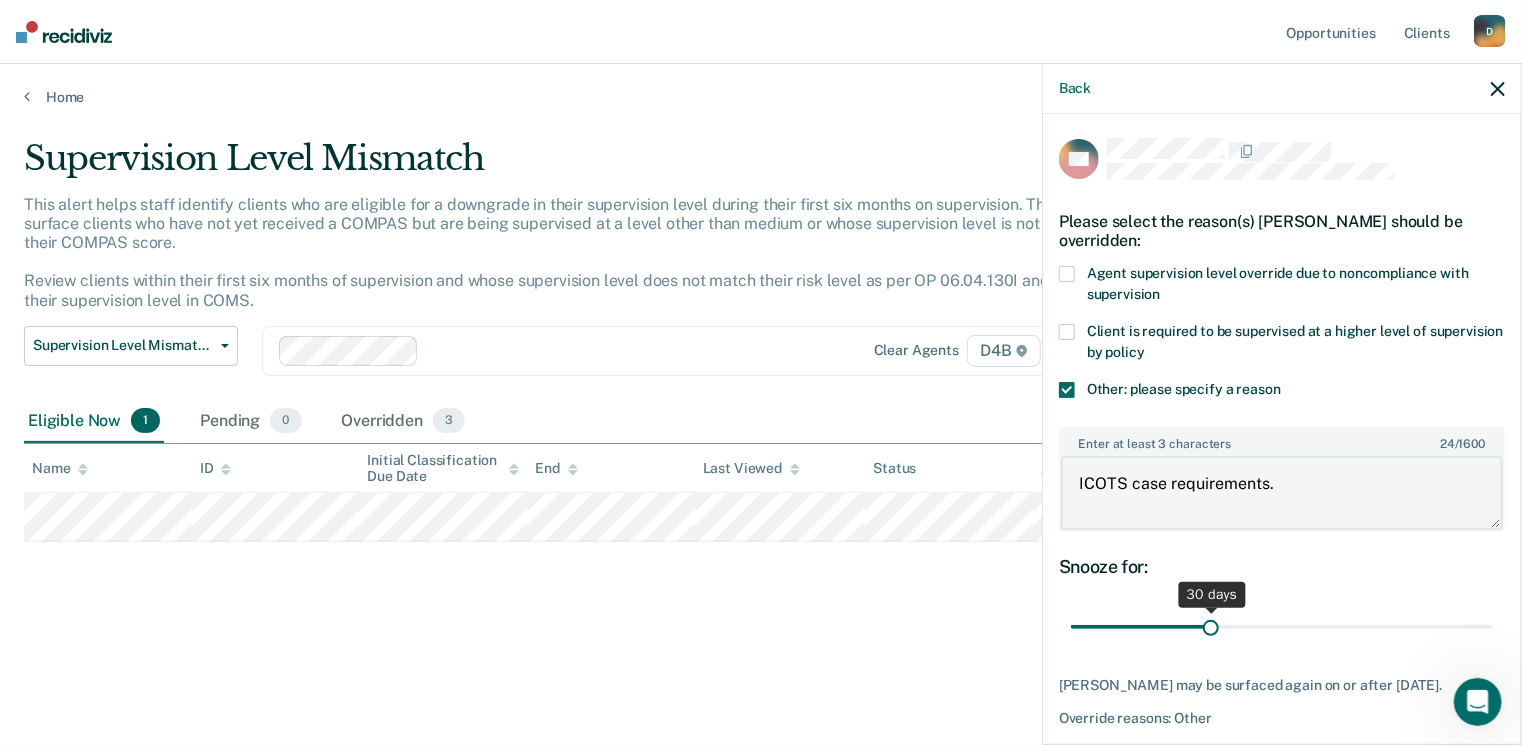 type on "ICOTS case requirements." 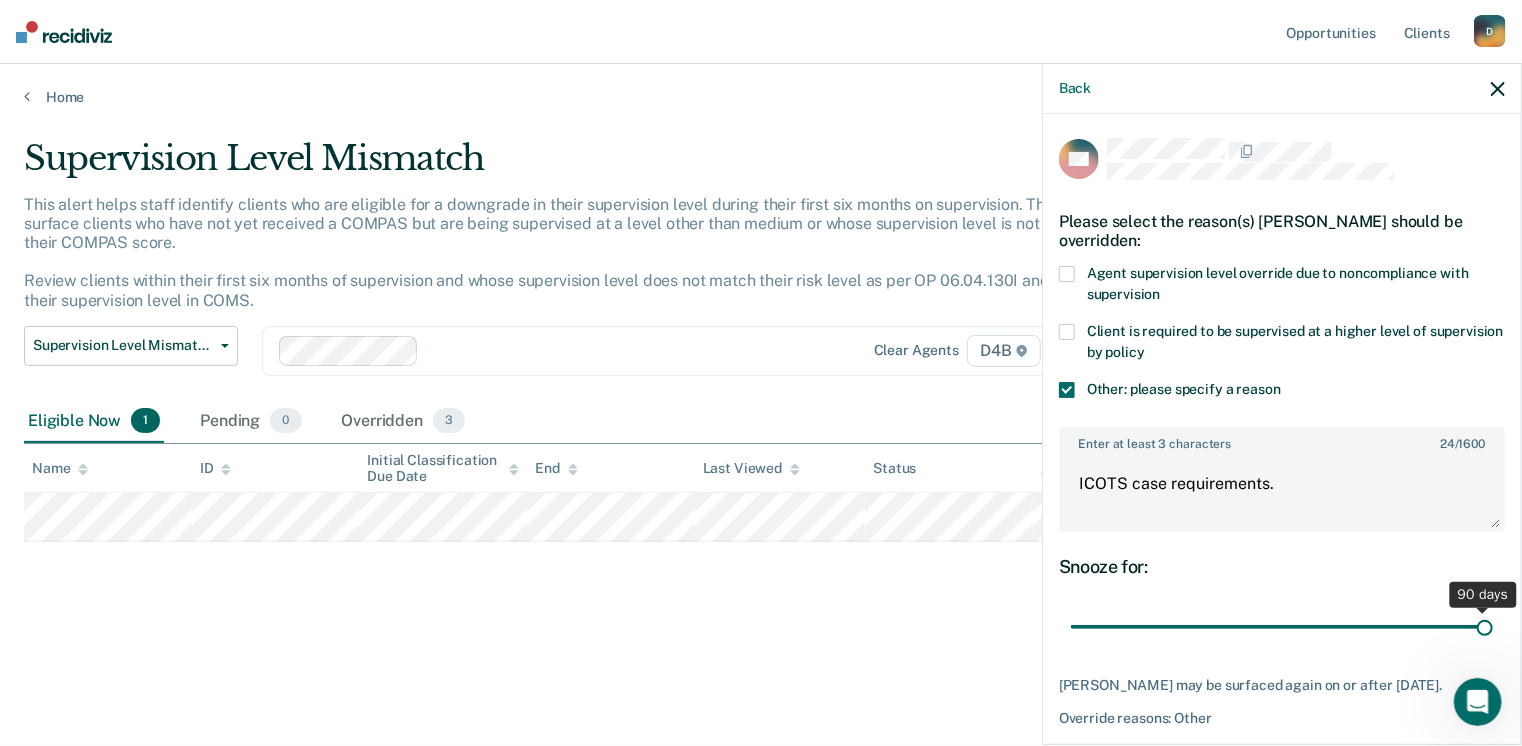drag, startPoint x: 1207, startPoint y: 622, endPoint x: 1516, endPoint y: 637, distance: 309.36386 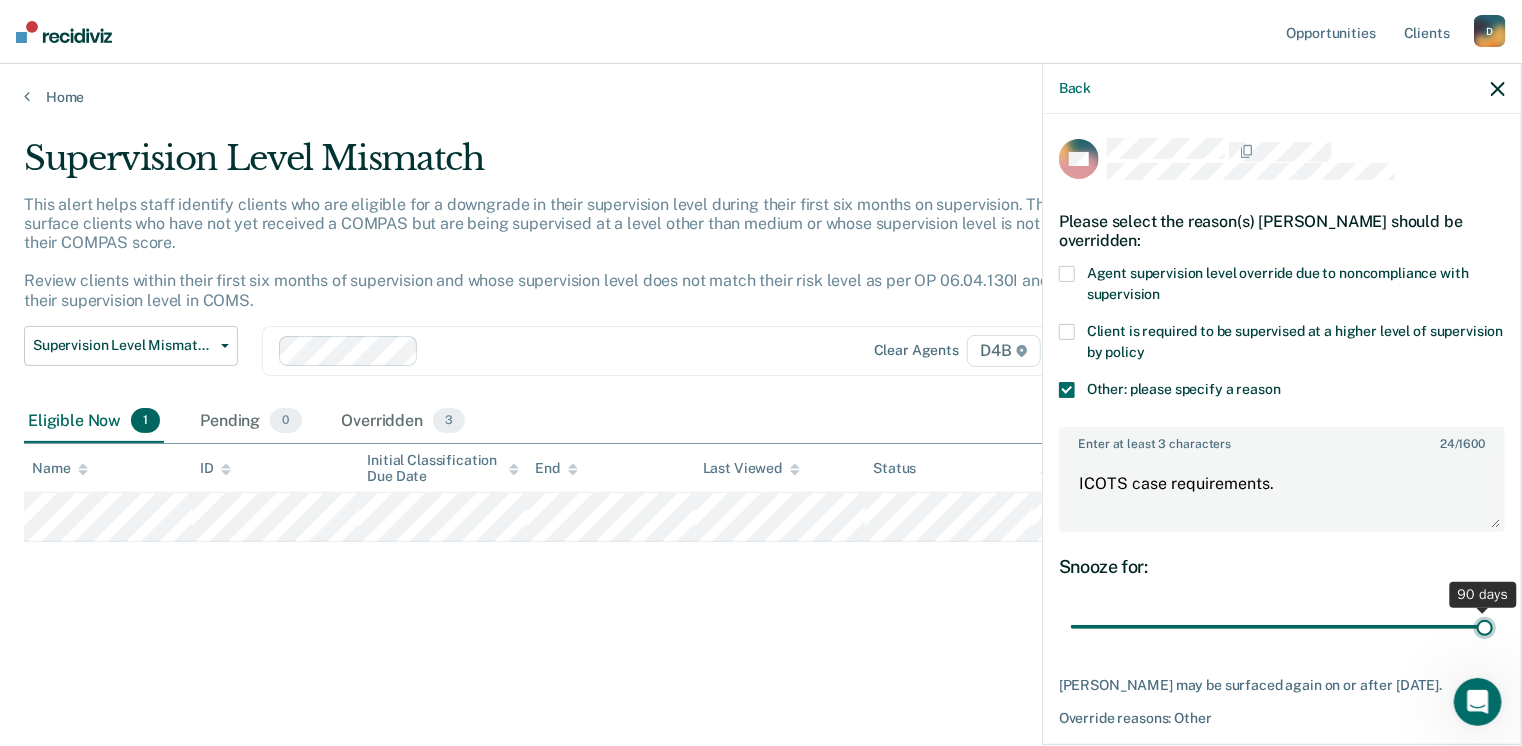 type on "90" 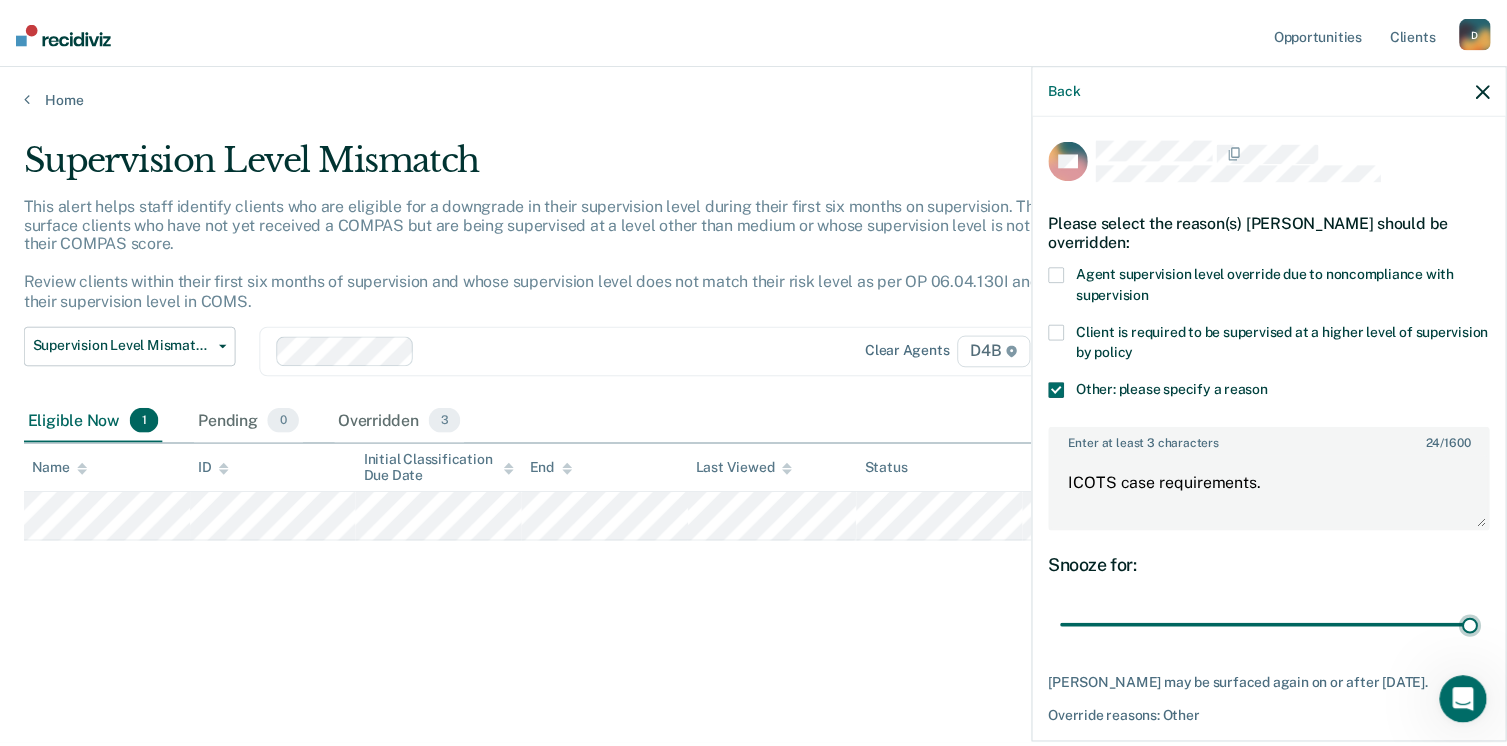 scroll, scrollTop: 74, scrollLeft: 0, axis: vertical 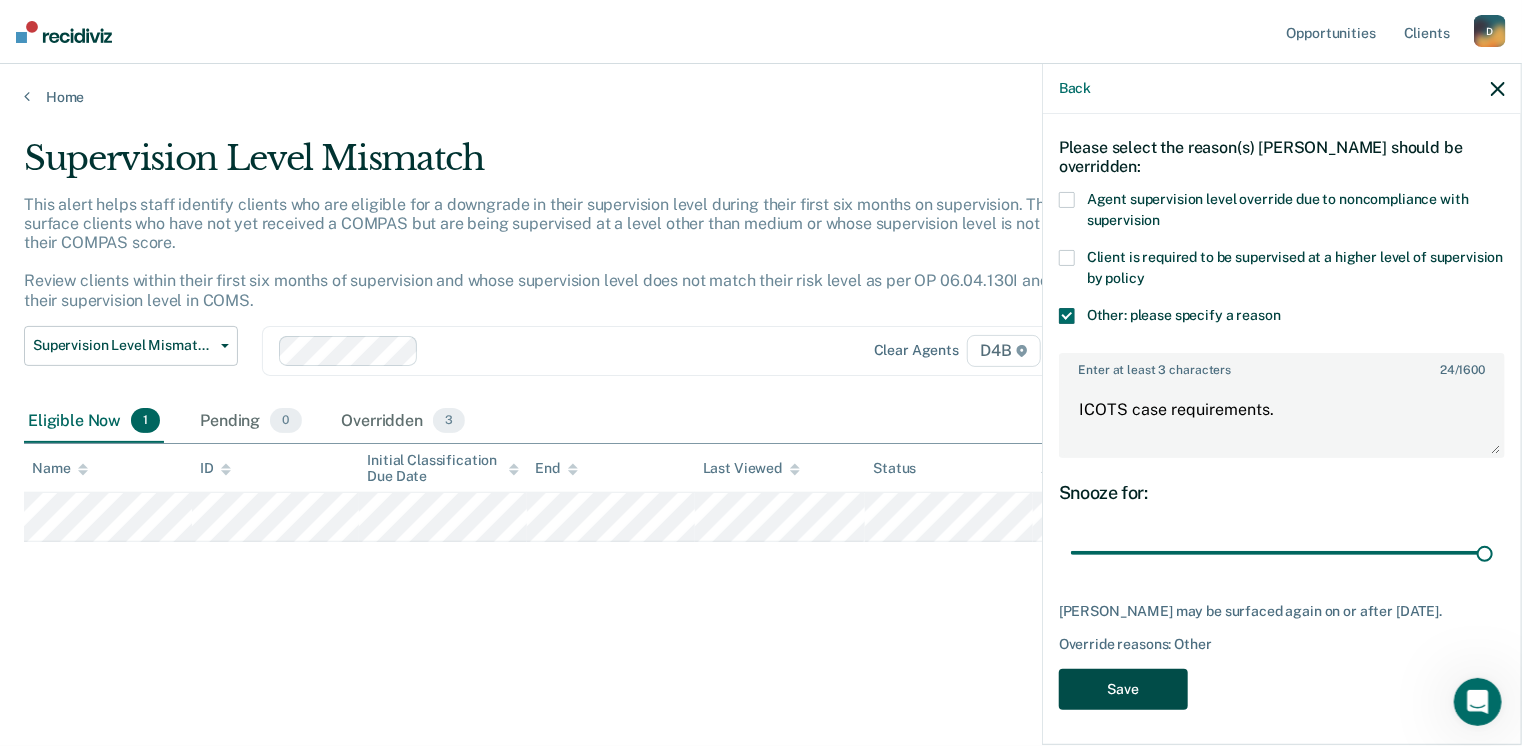 click on "Save" at bounding box center [1123, 689] 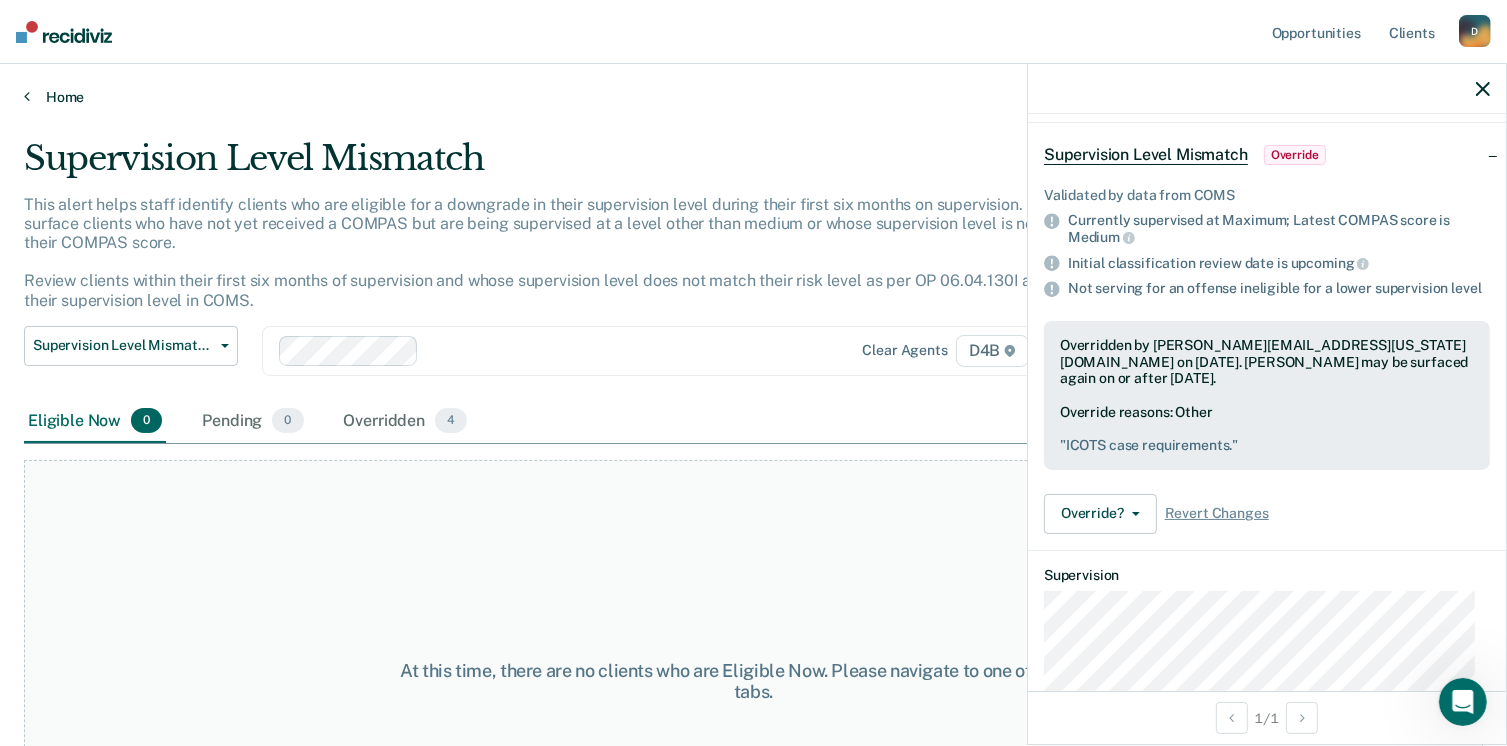 click on "Home" at bounding box center (753, 97) 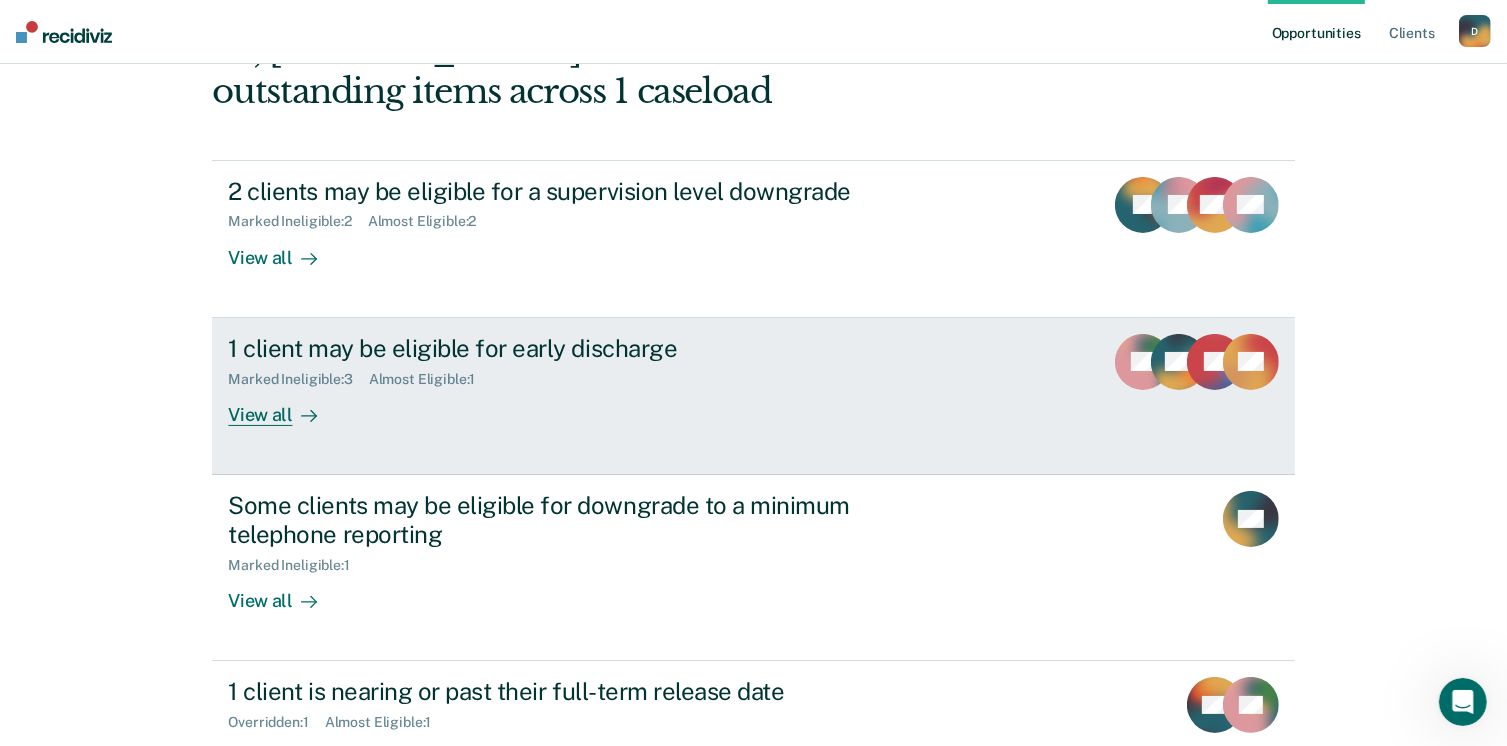 scroll, scrollTop: 0, scrollLeft: 0, axis: both 